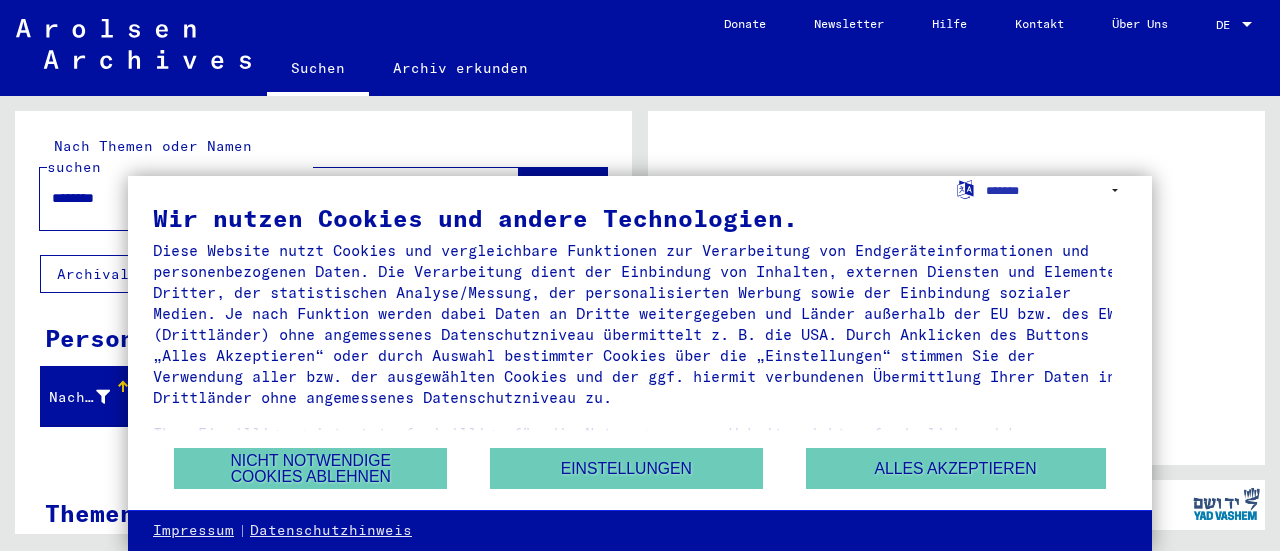 scroll, scrollTop: 0, scrollLeft: 0, axis: both 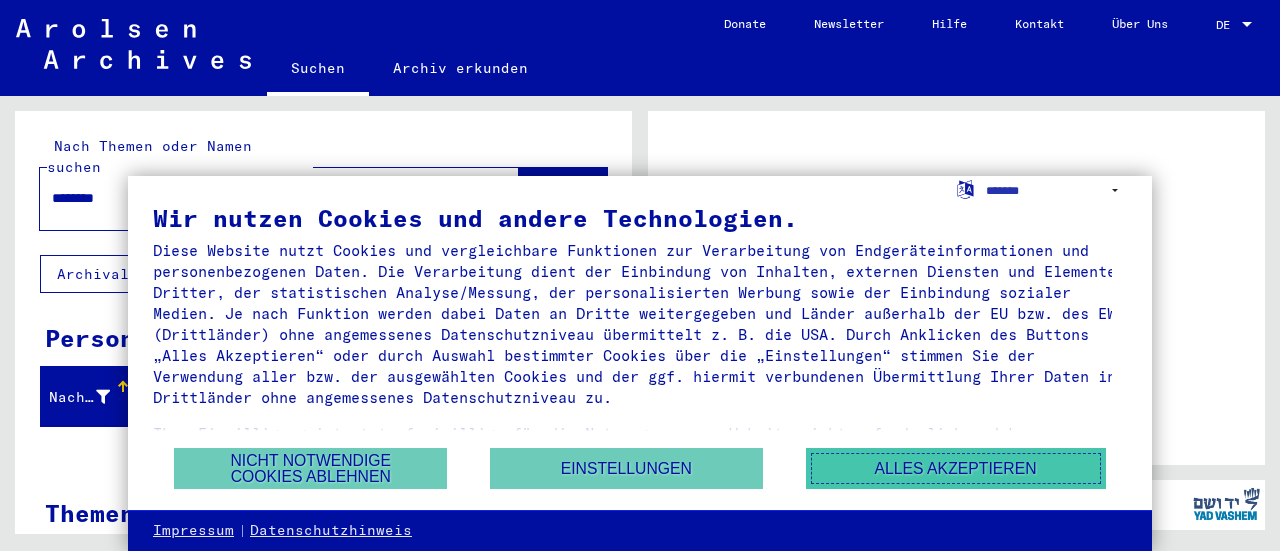 drag, startPoint x: 984, startPoint y: 467, endPoint x: 948, endPoint y: 468, distance: 36.013885 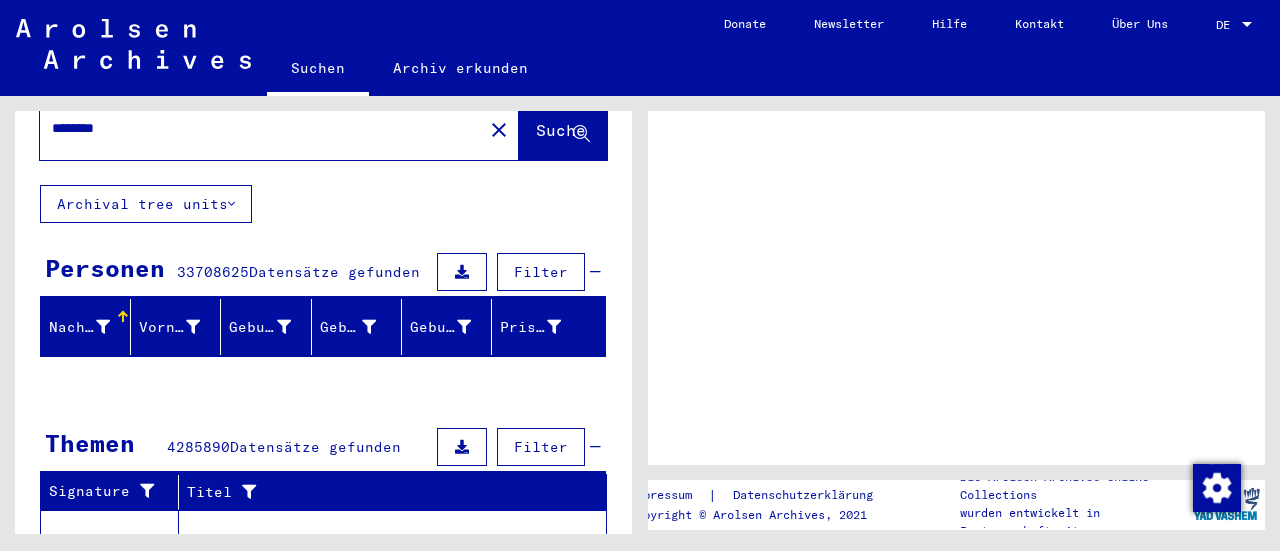 scroll, scrollTop: 200, scrollLeft: 0, axis: vertical 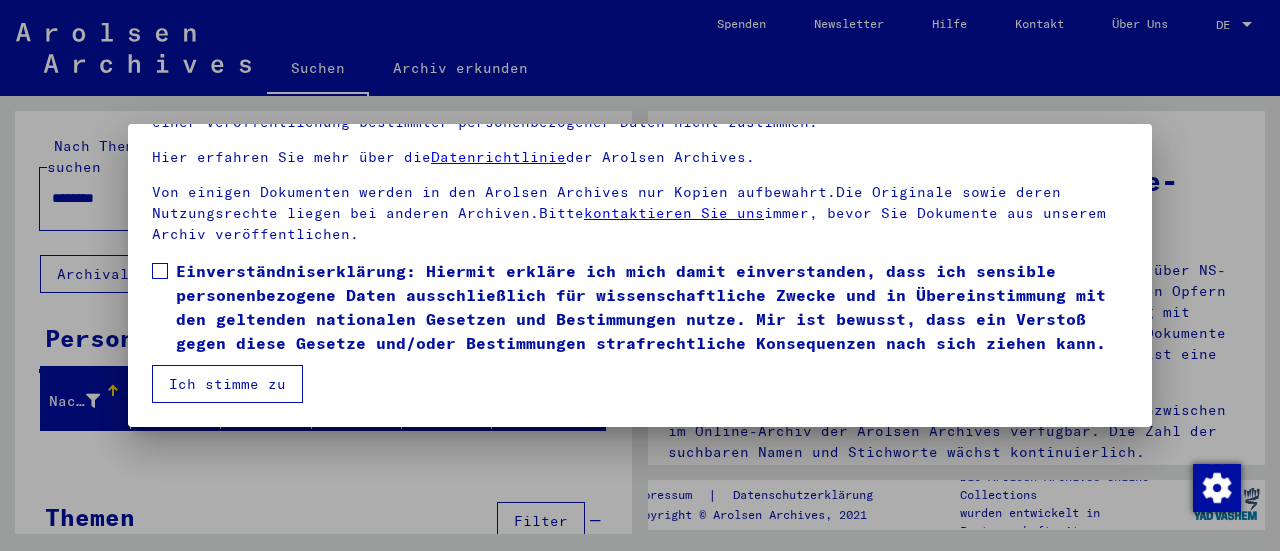 click at bounding box center (160, 271) 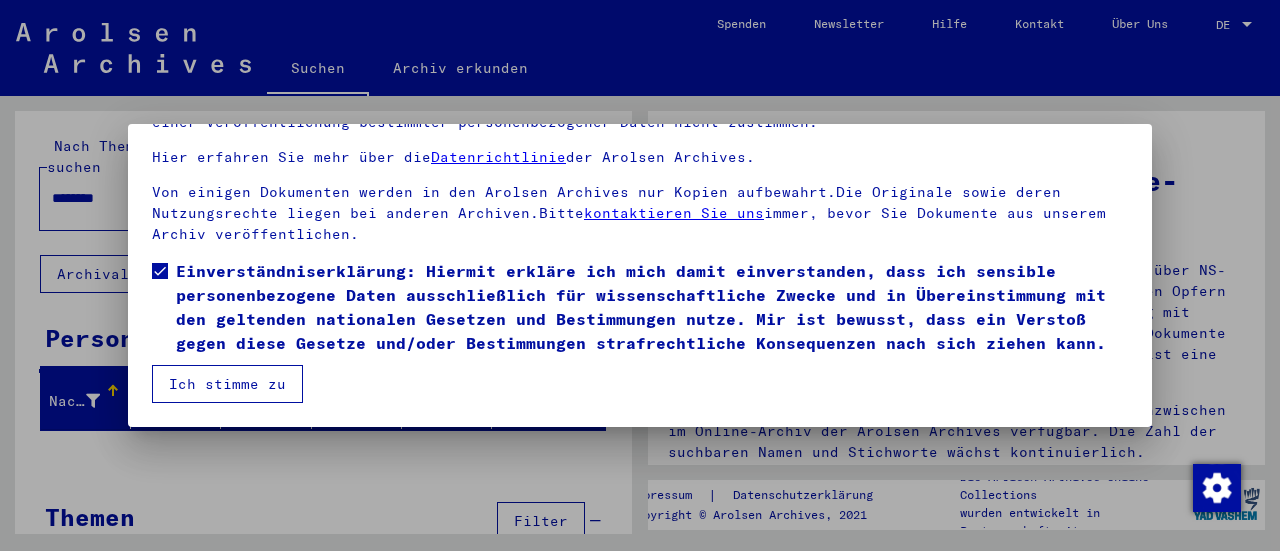 click on "Ich stimme zu" at bounding box center (227, 384) 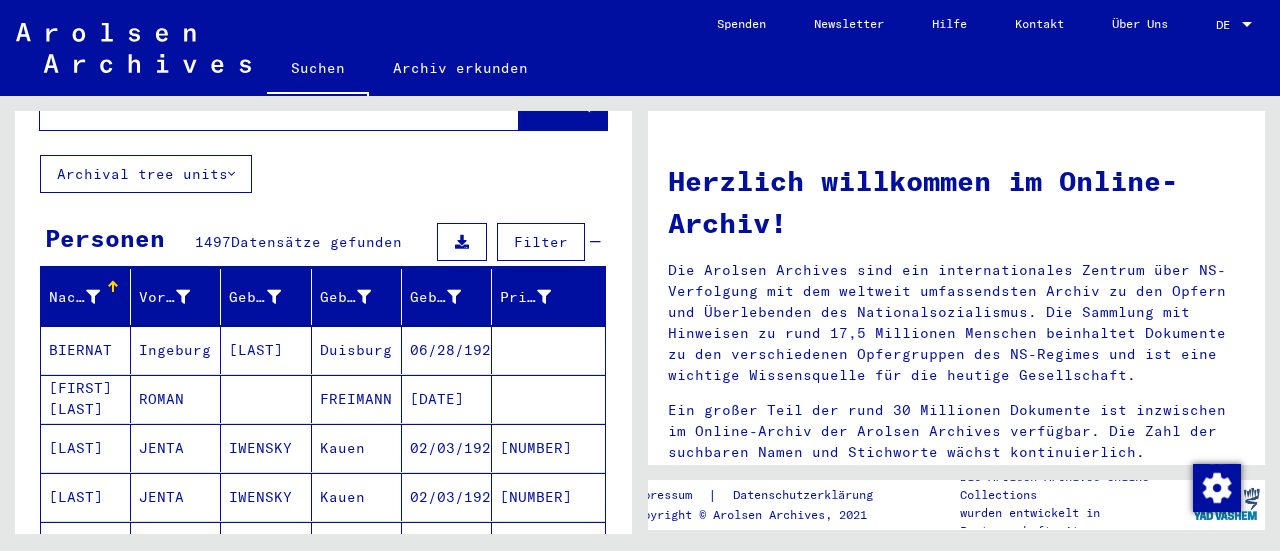 scroll, scrollTop: 300, scrollLeft: 0, axis: vertical 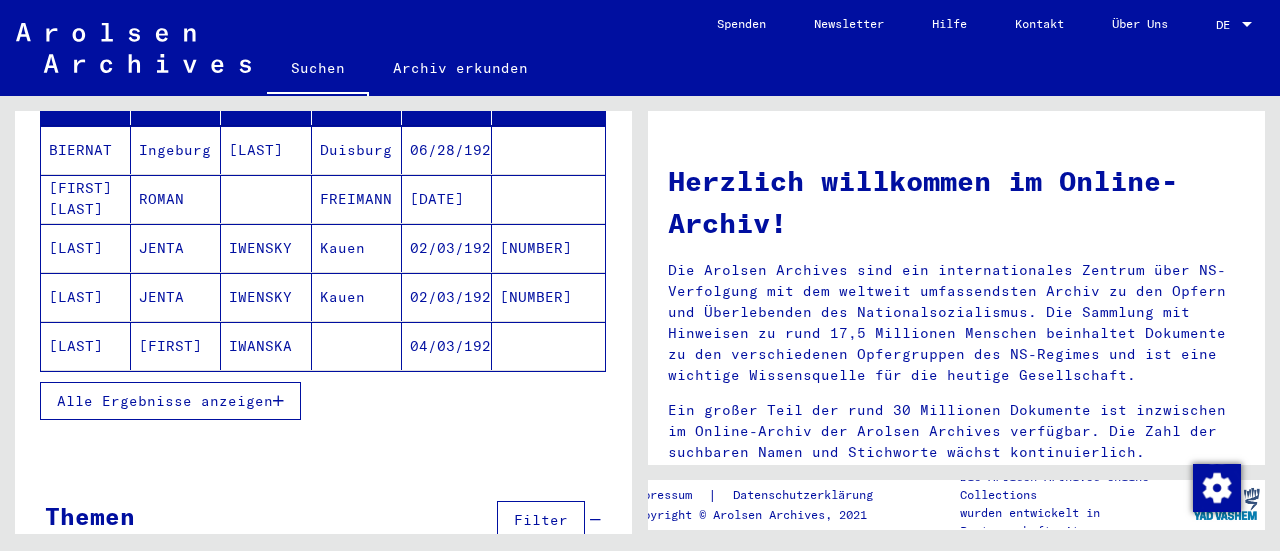 click on "Alle Ergebnisse anzeigen" at bounding box center [165, 401] 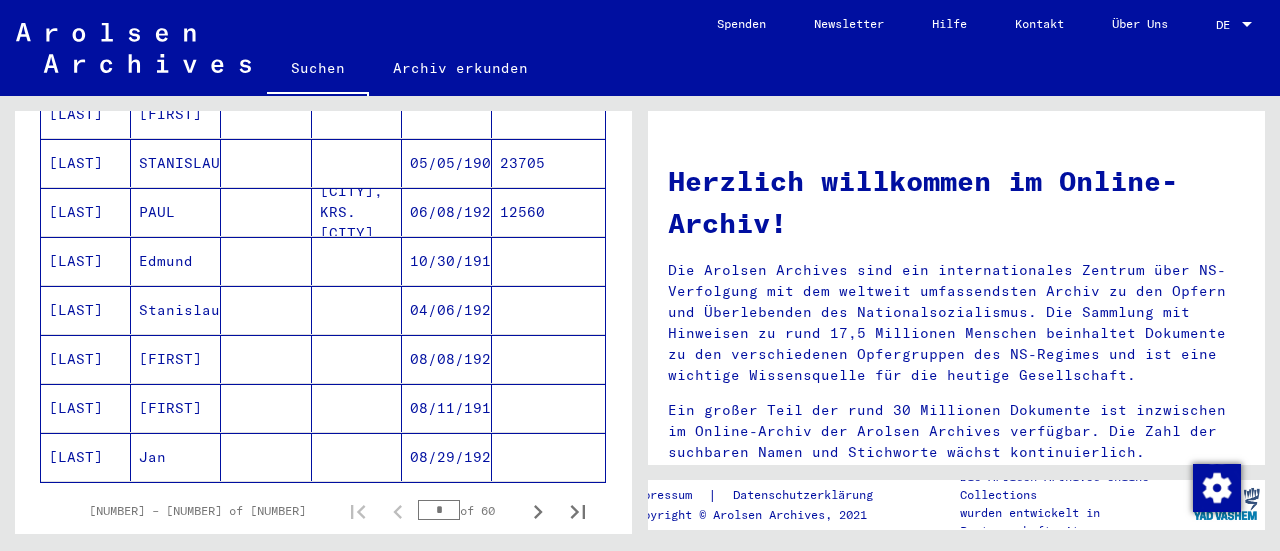 scroll, scrollTop: 1200, scrollLeft: 0, axis: vertical 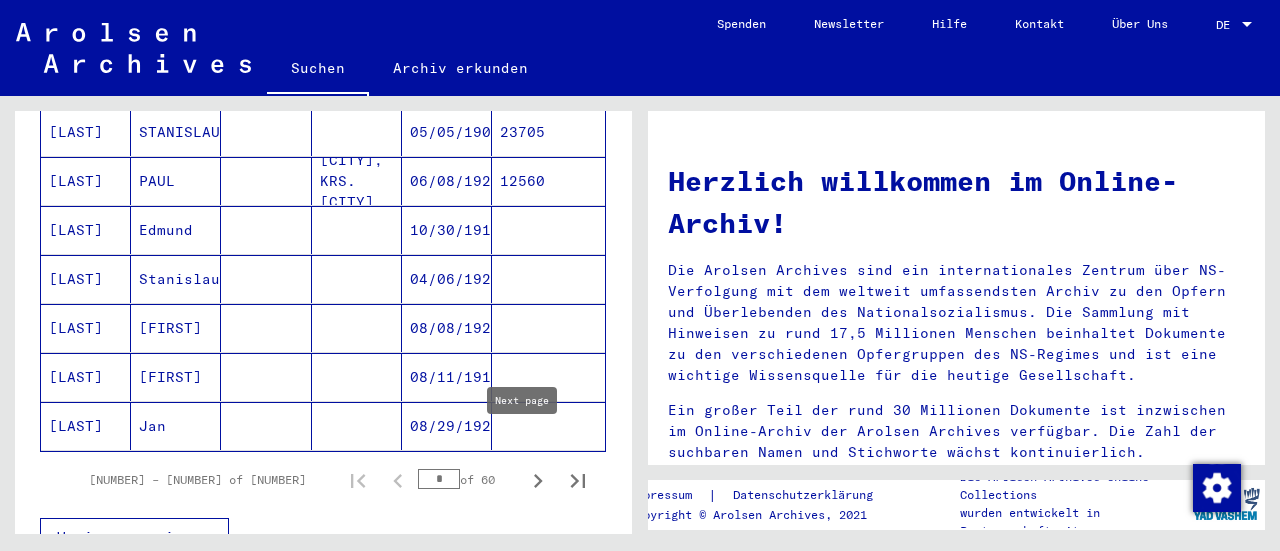 click 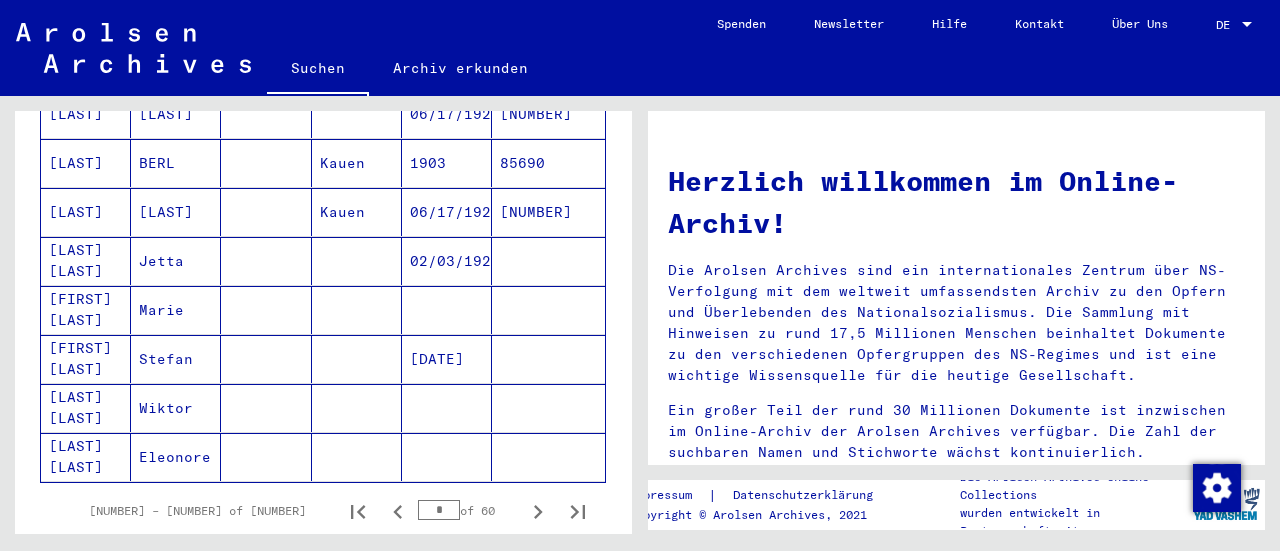 scroll, scrollTop: 1200, scrollLeft: 0, axis: vertical 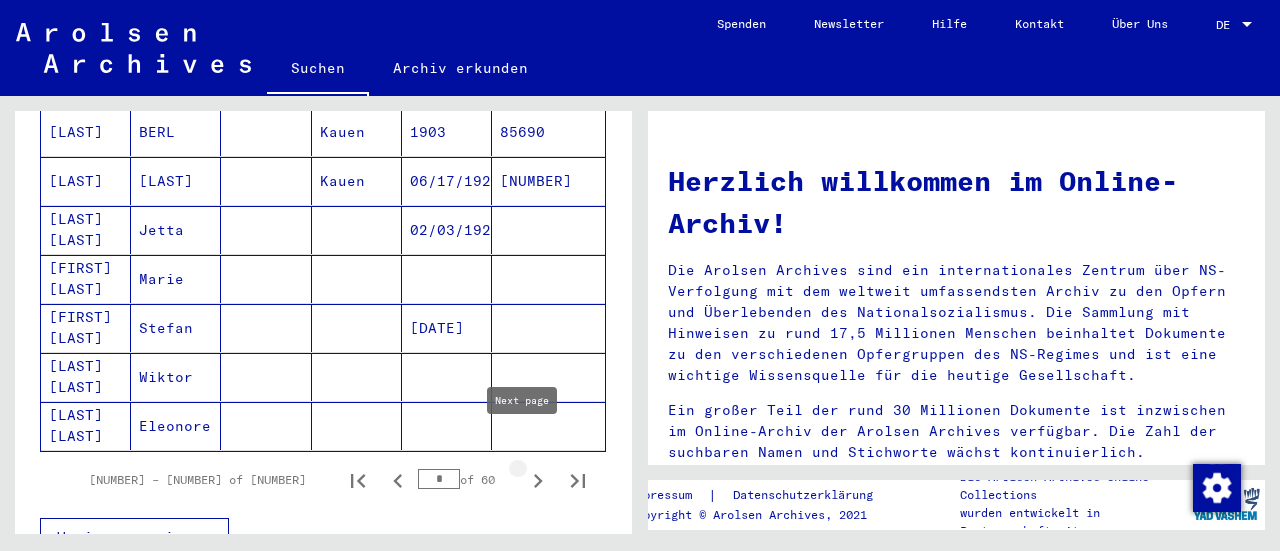 click 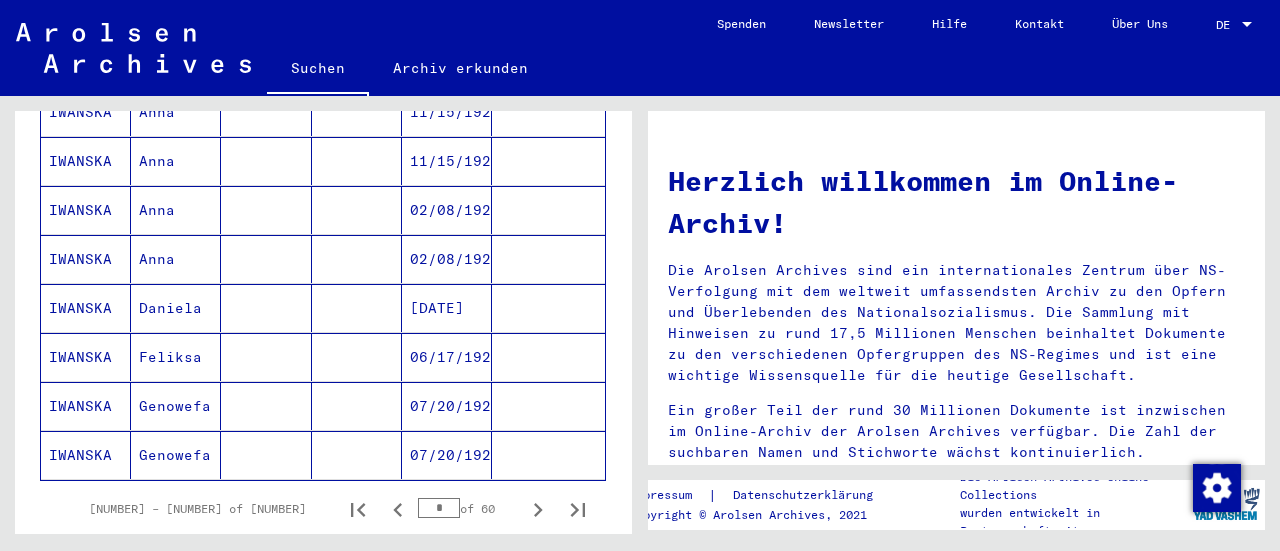 scroll, scrollTop: 1200, scrollLeft: 0, axis: vertical 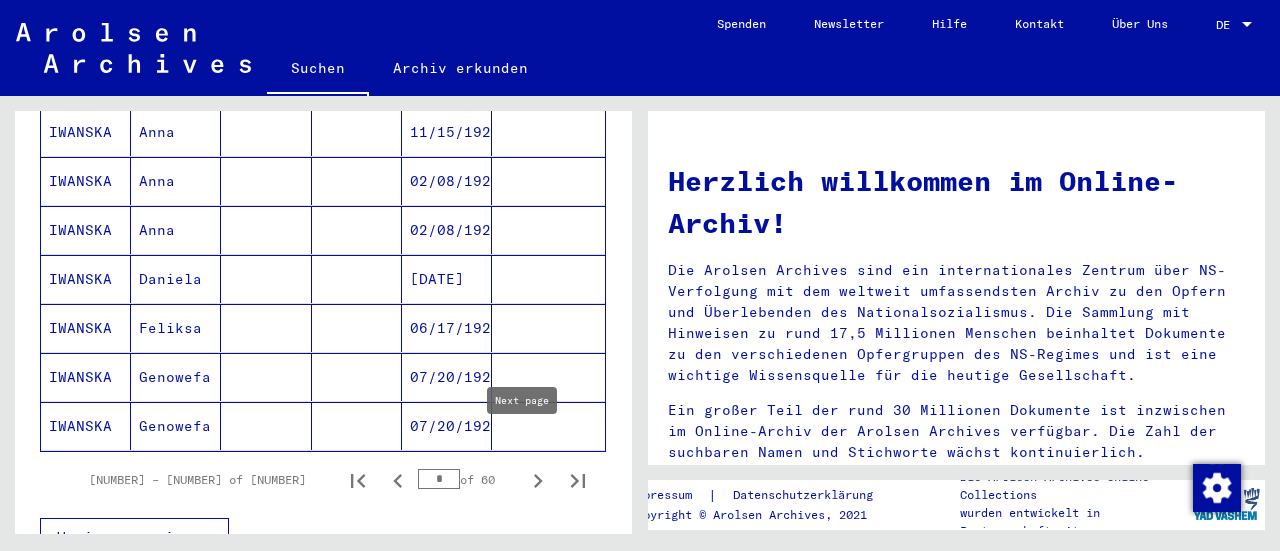 click 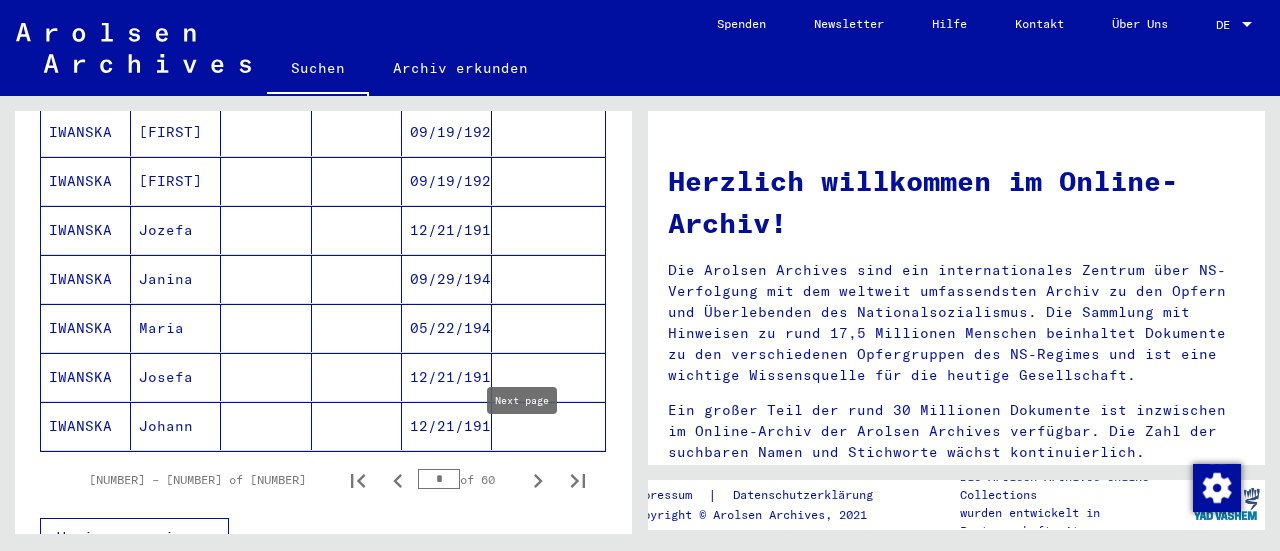click 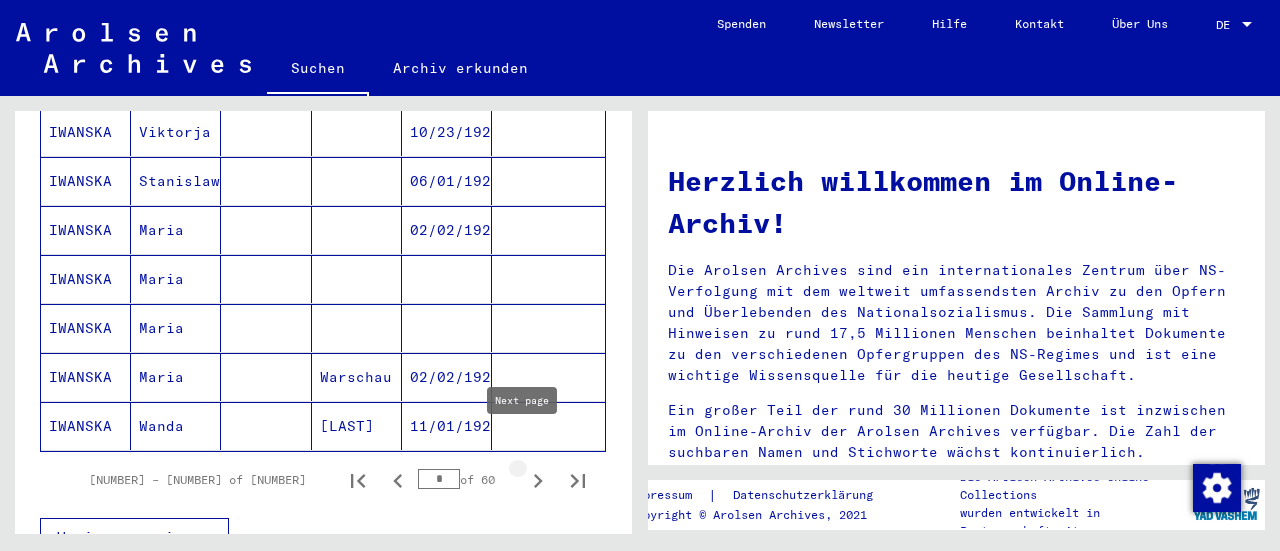 click 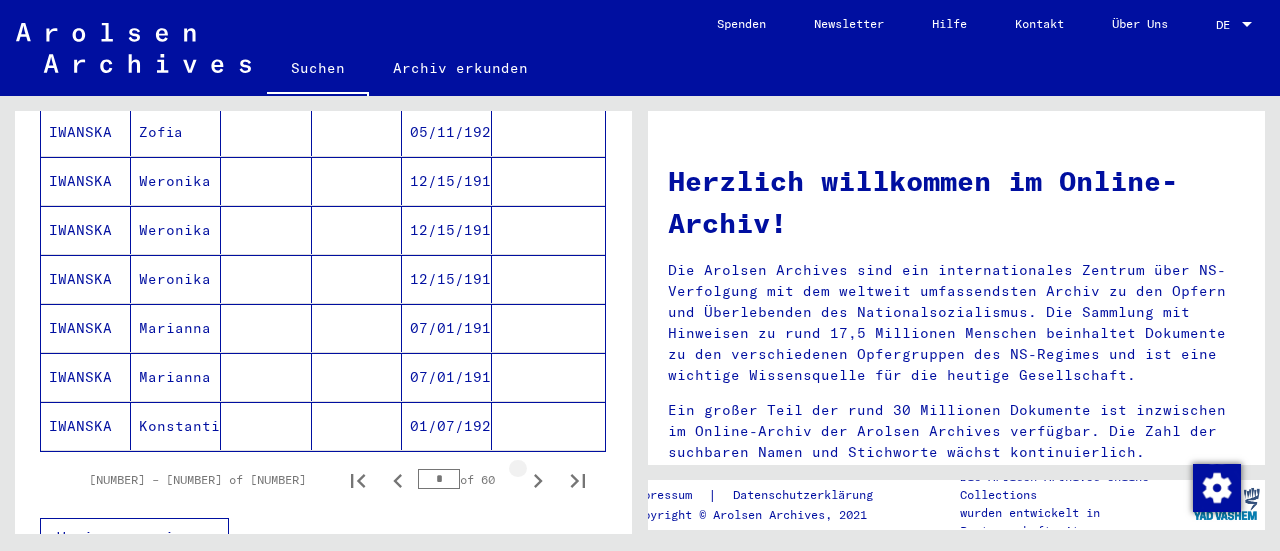 click 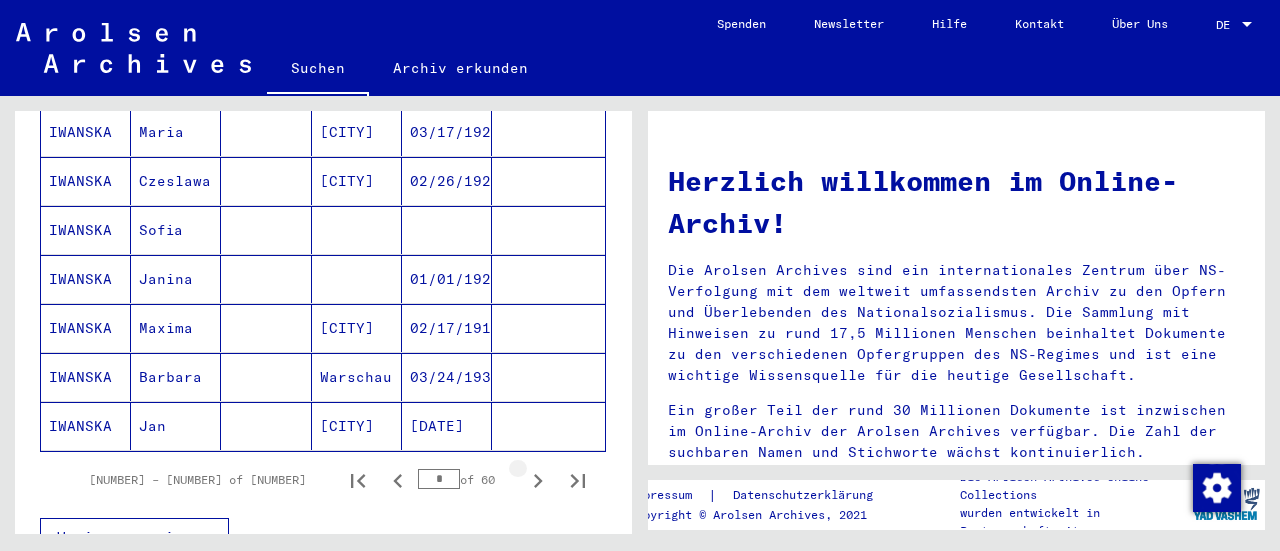 click 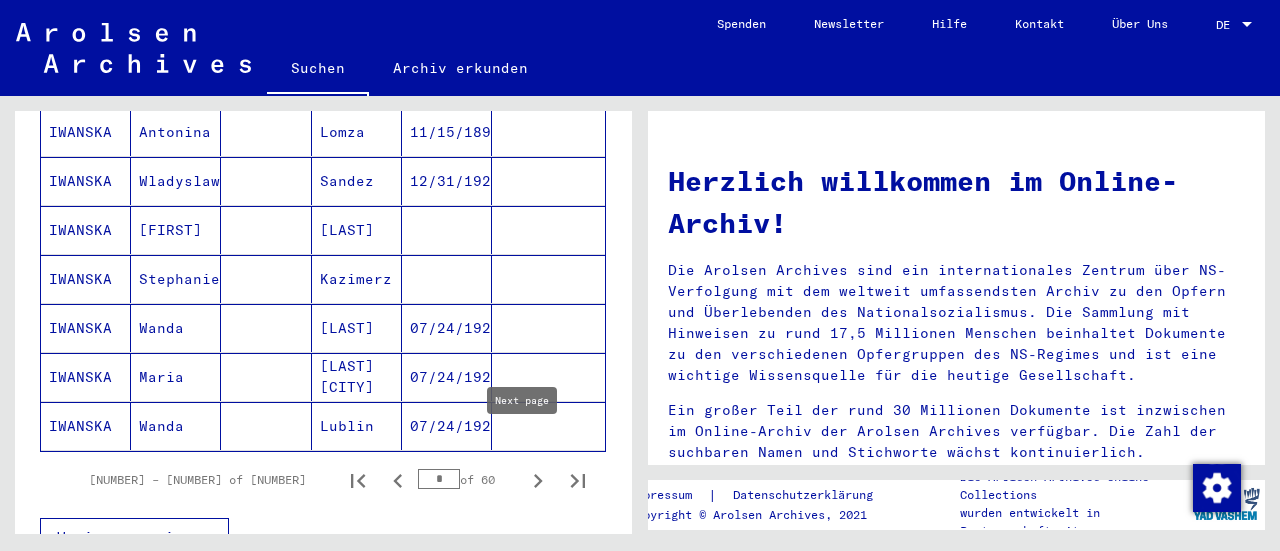 click 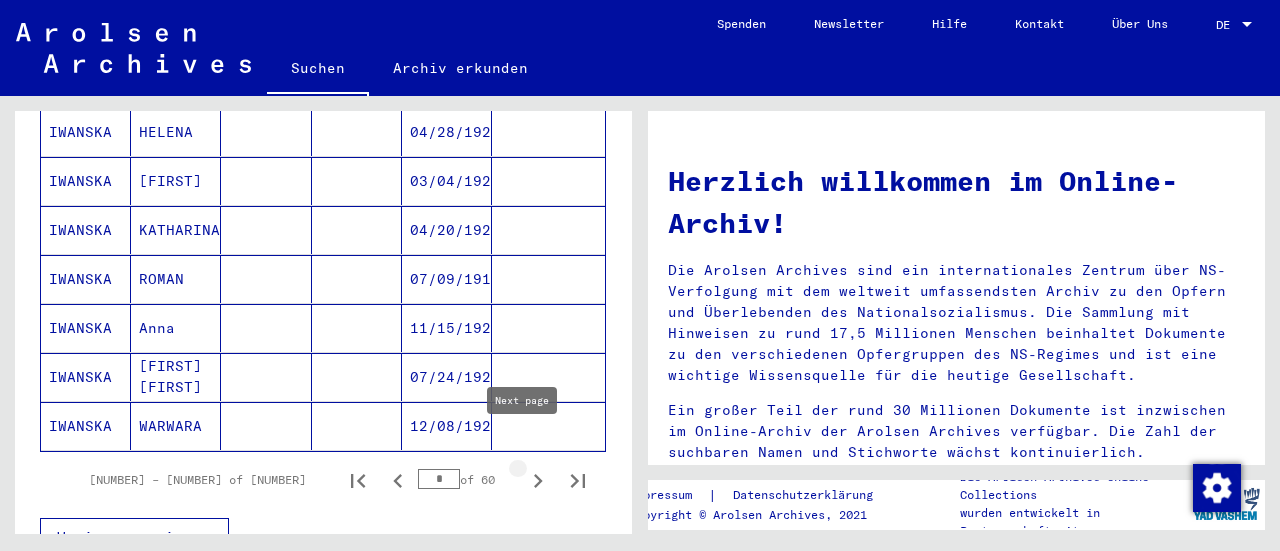 click 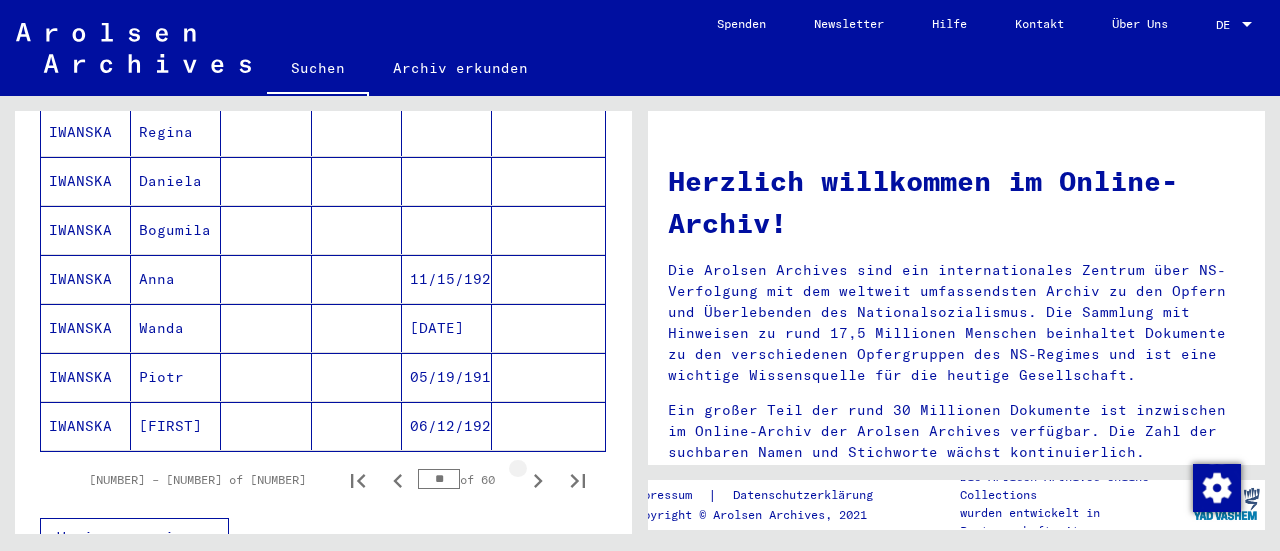 click 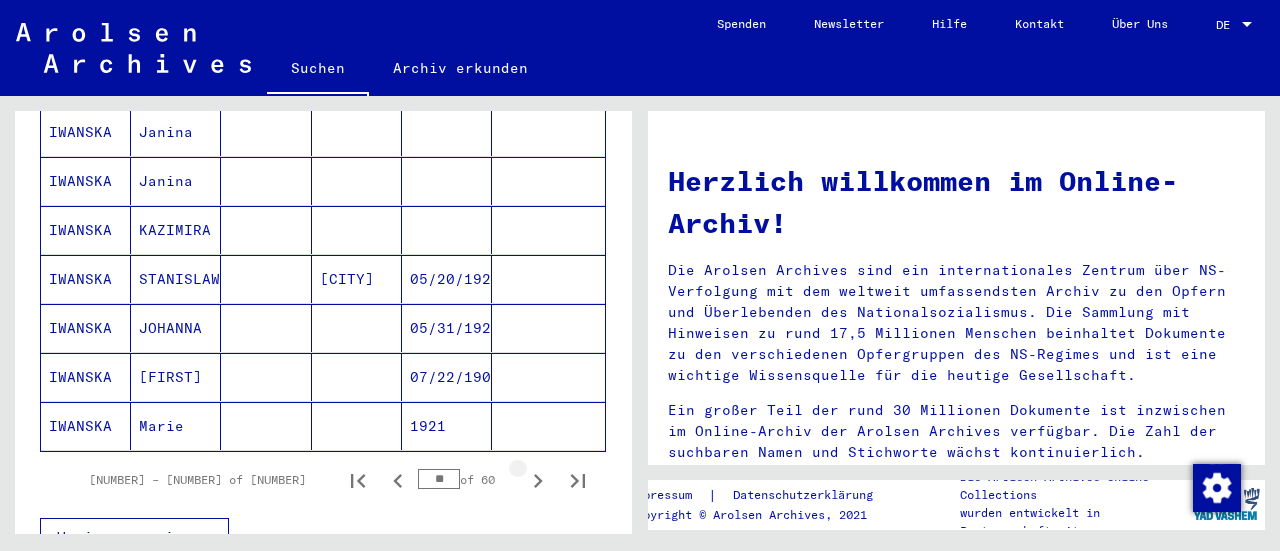 click 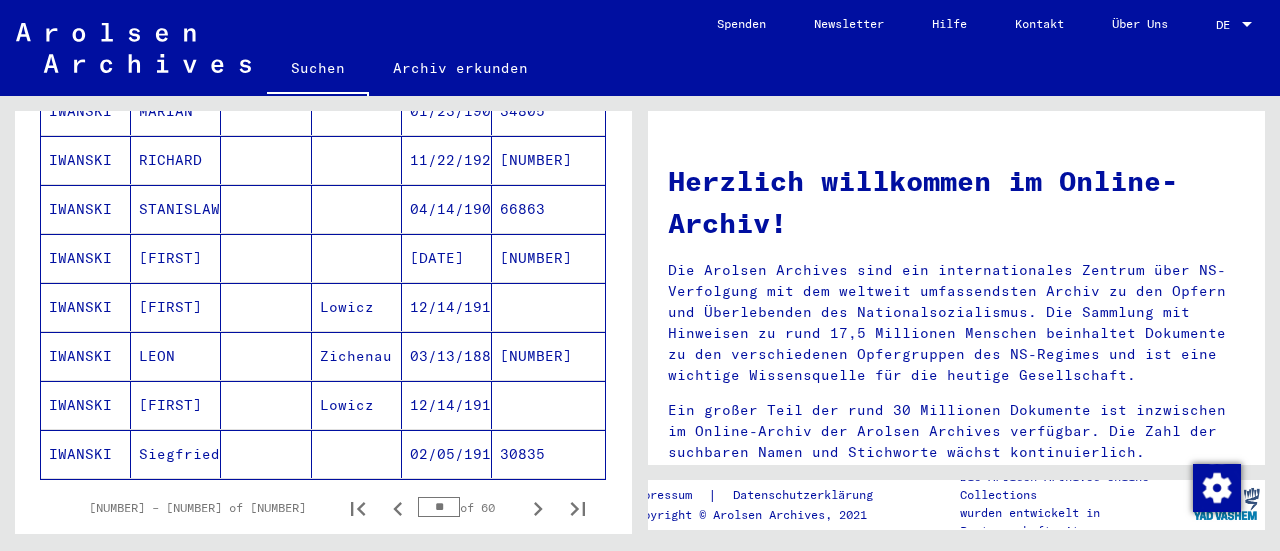 scroll, scrollTop: 1200, scrollLeft: 0, axis: vertical 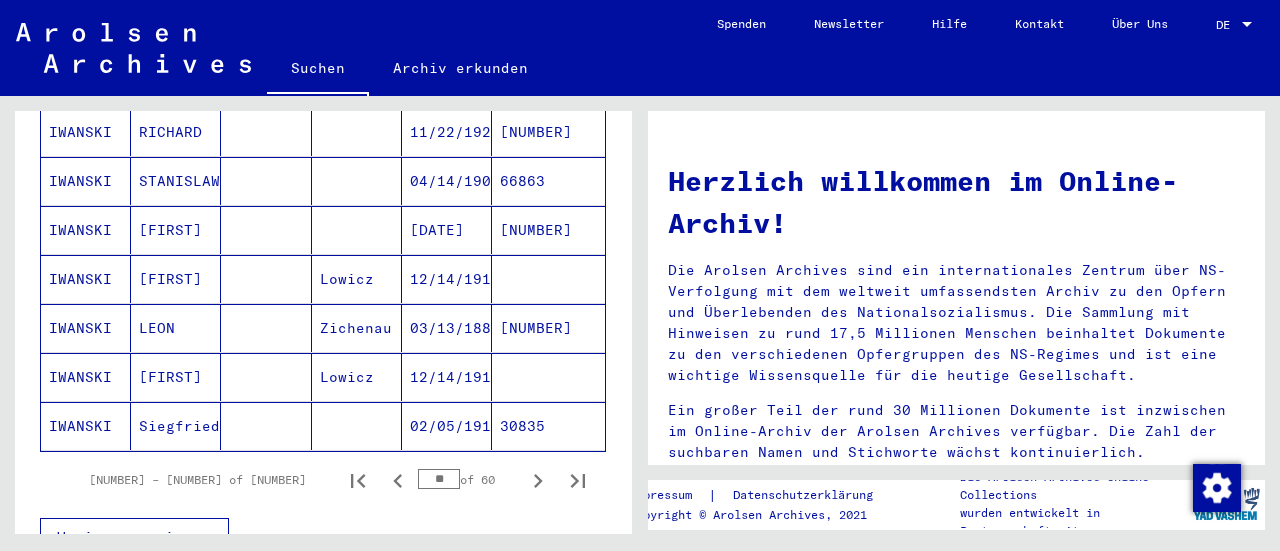click 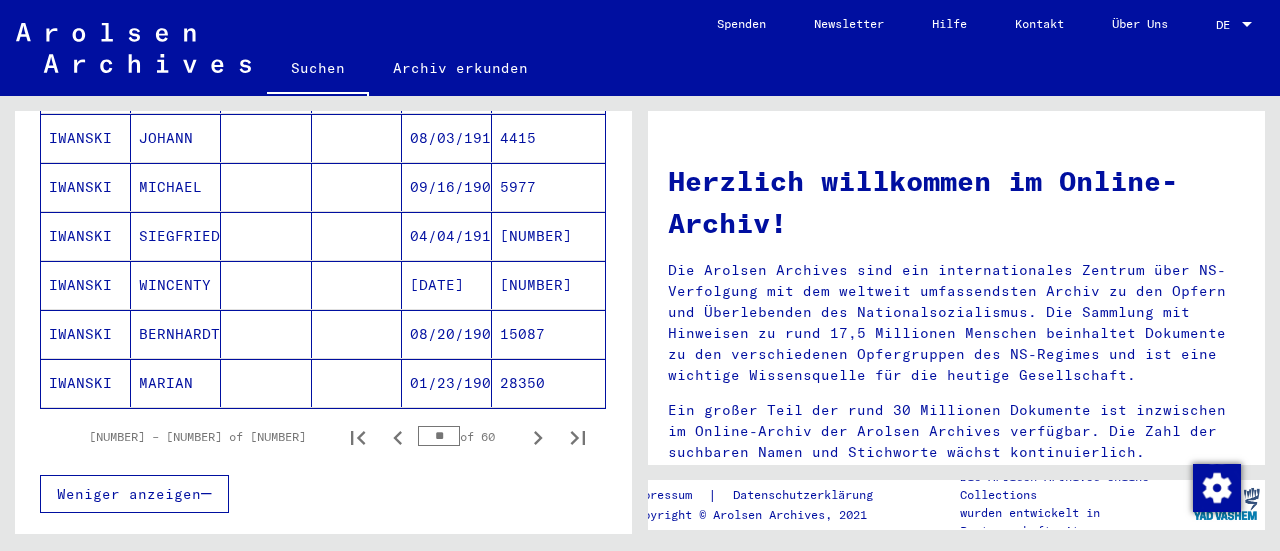 scroll, scrollTop: 1336, scrollLeft: 0, axis: vertical 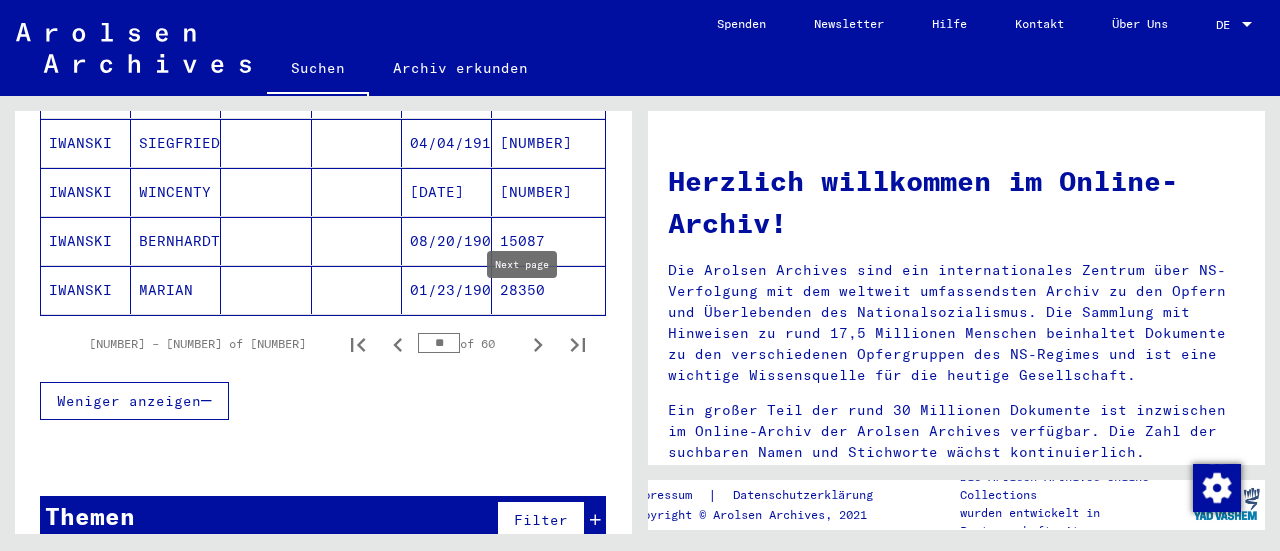 click 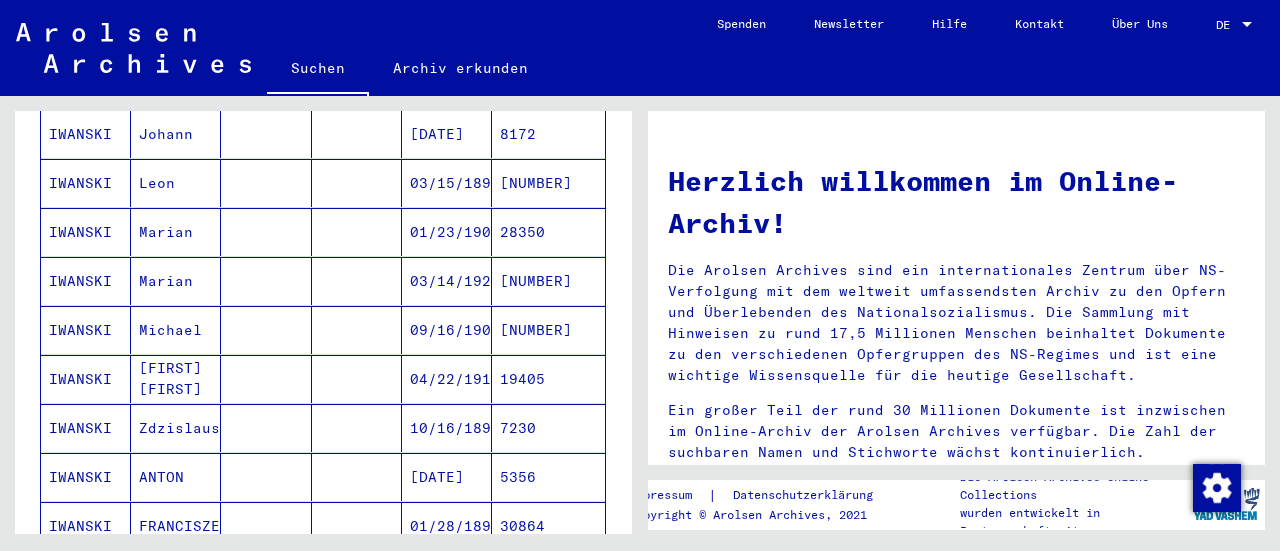 scroll, scrollTop: 600, scrollLeft: 0, axis: vertical 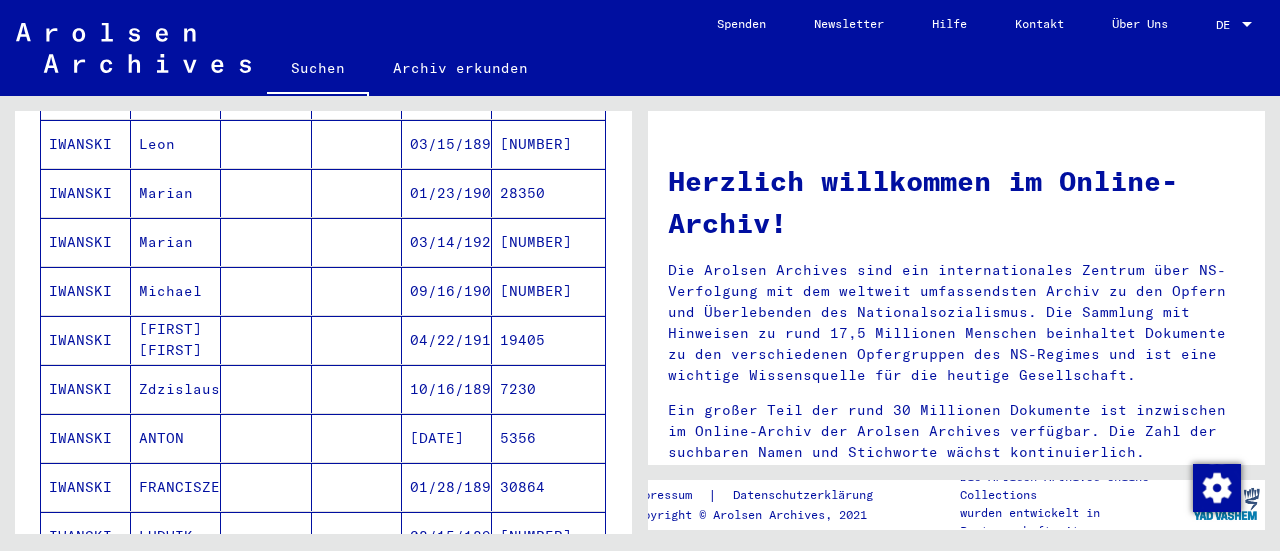 click on "[FIRST] [FIRST]" at bounding box center [176, 389] 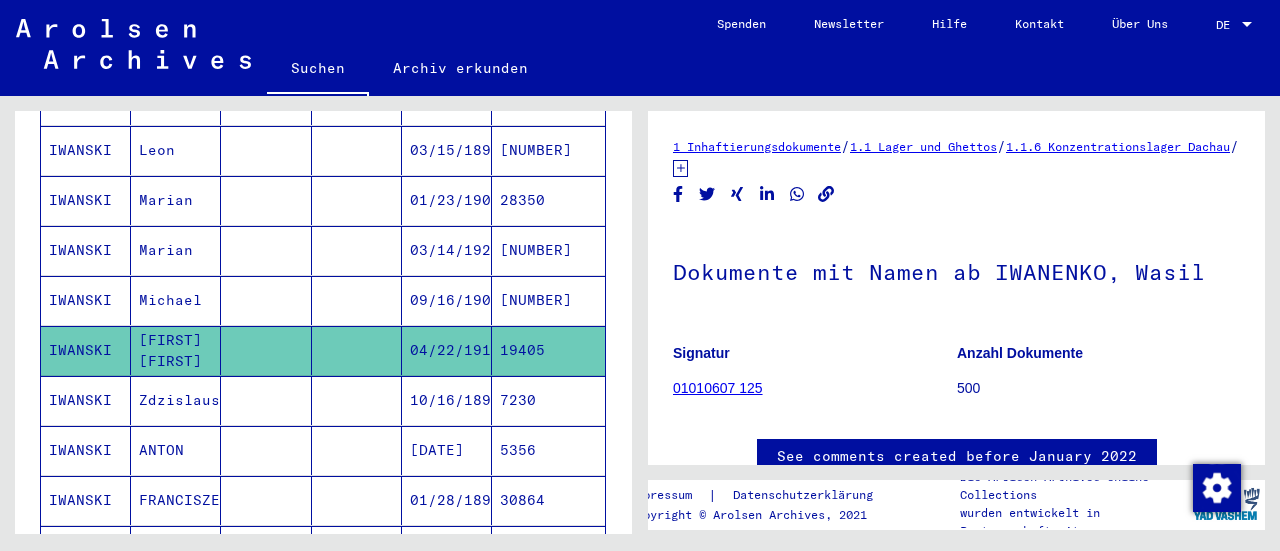 scroll, scrollTop: 604, scrollLeft: 0, axis: vertical 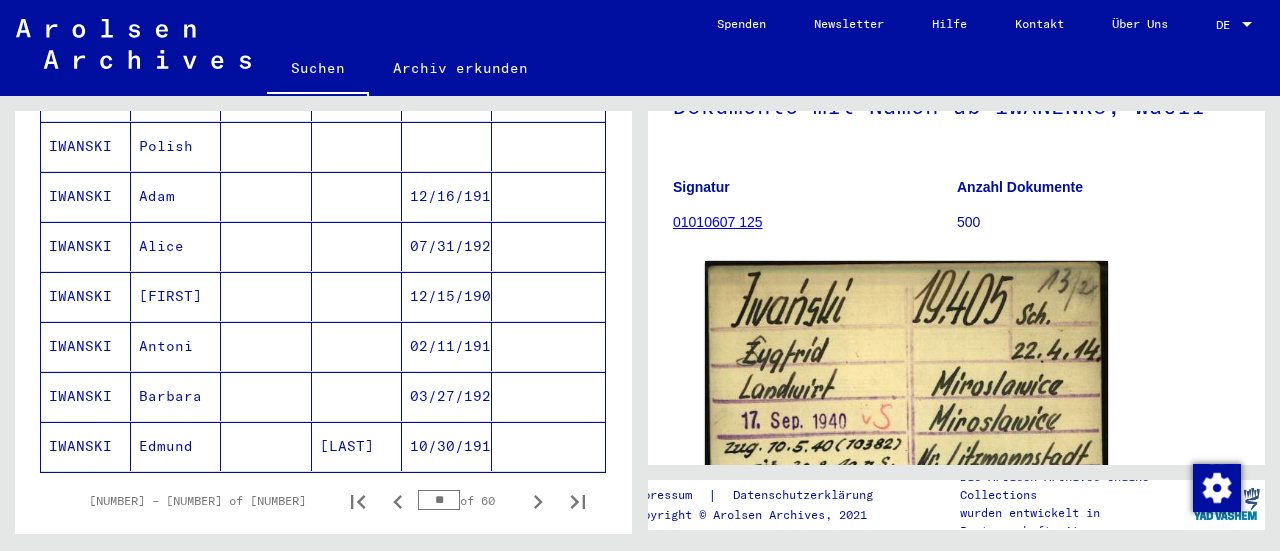 click 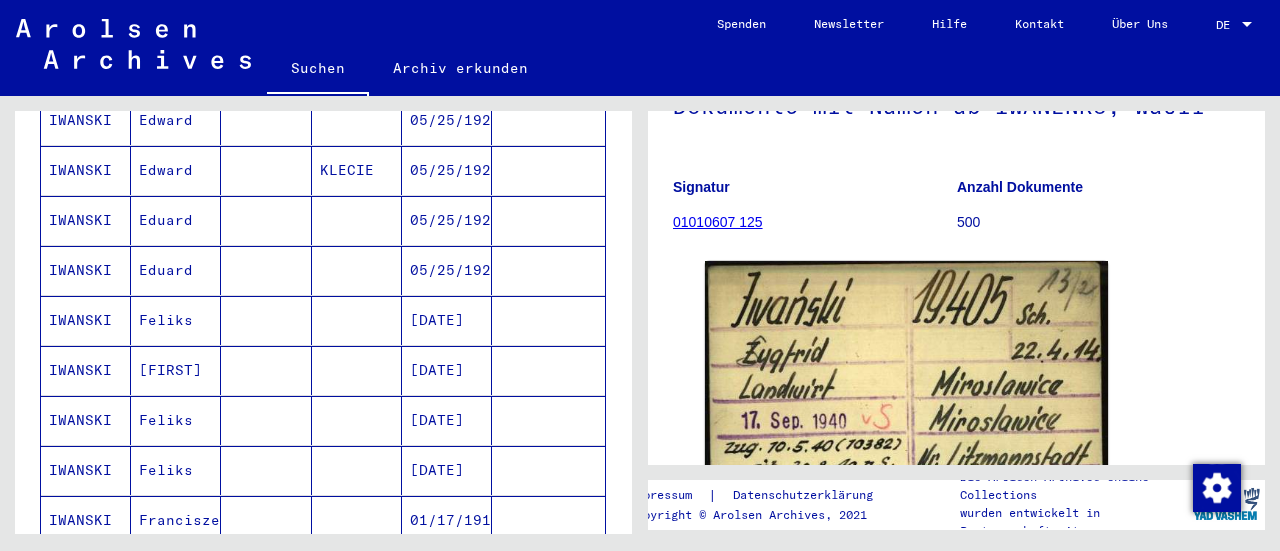 scroll, scrollTop: 704, scrollLeft: 0, axis: vertical 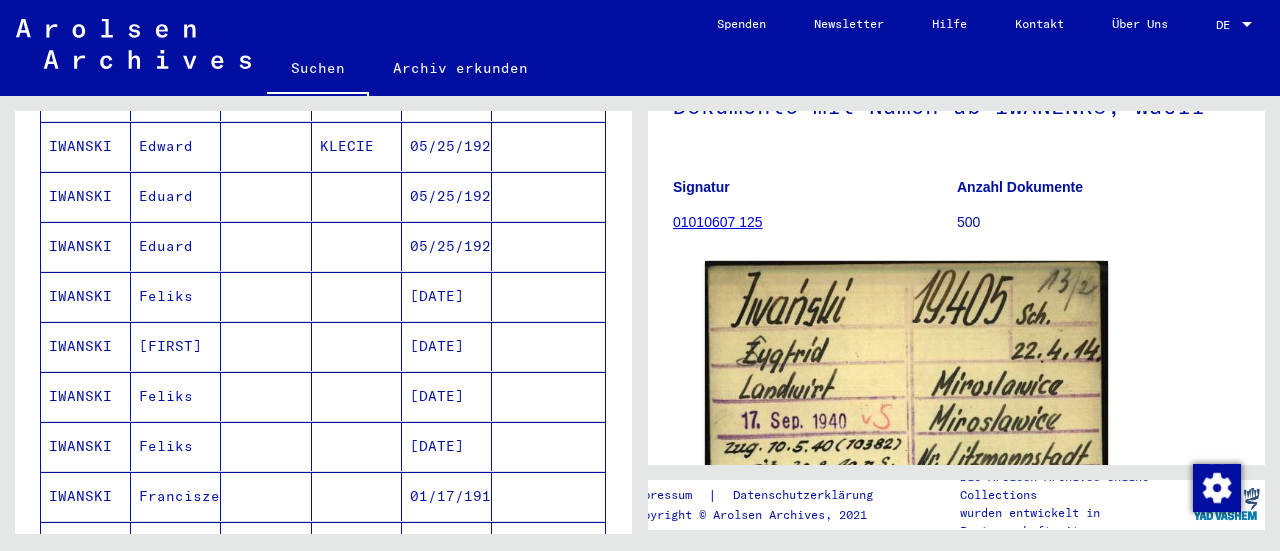 click on "Feliks" at bounding box center [176, 346] 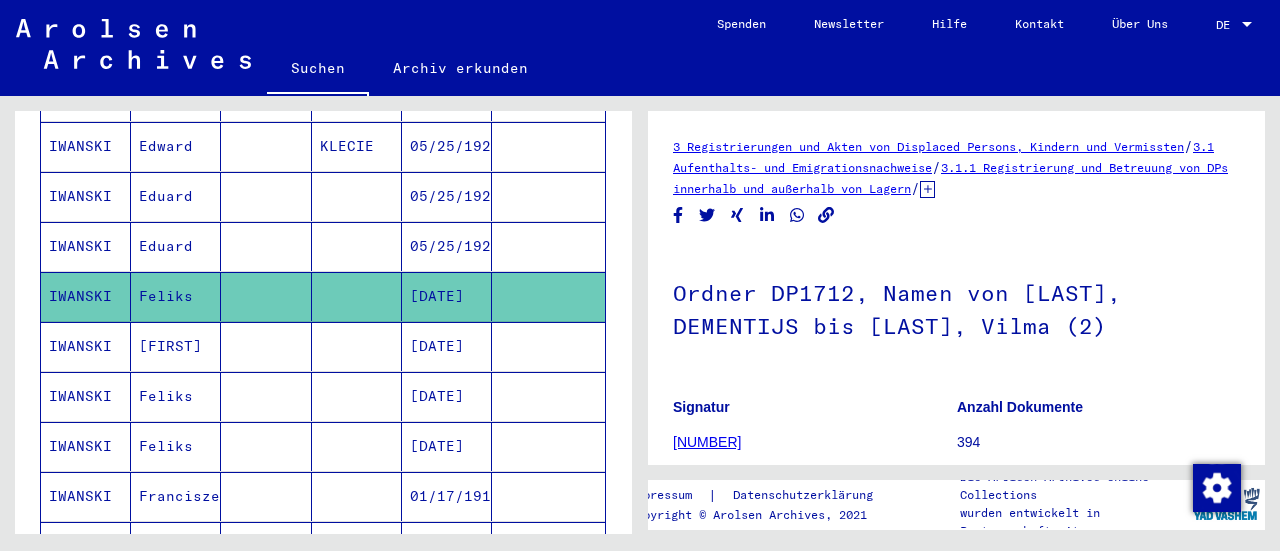 scroll, scrollTop: 0, scrollLeft: 0, axis: both 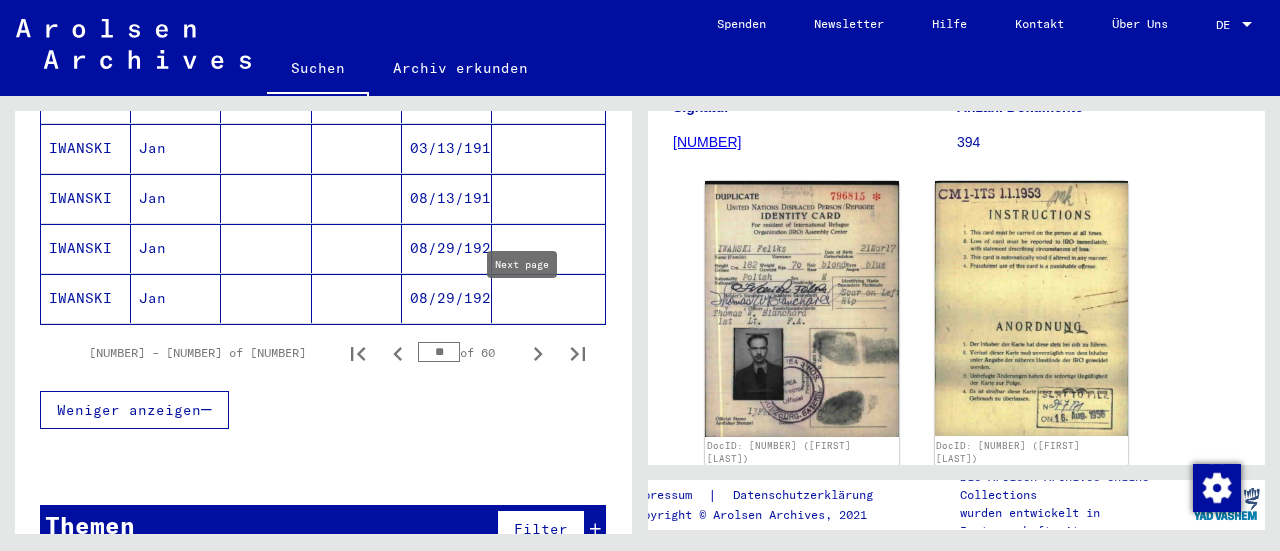 click 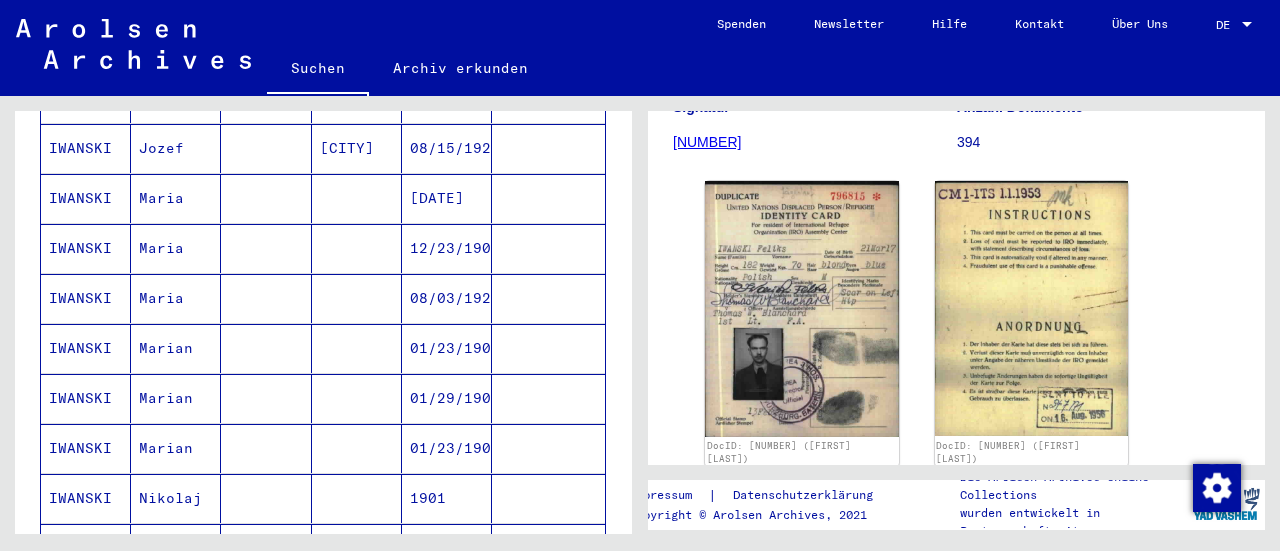 scroll, scrollTop: 1352, scrollLeft: 0, axis: vertical 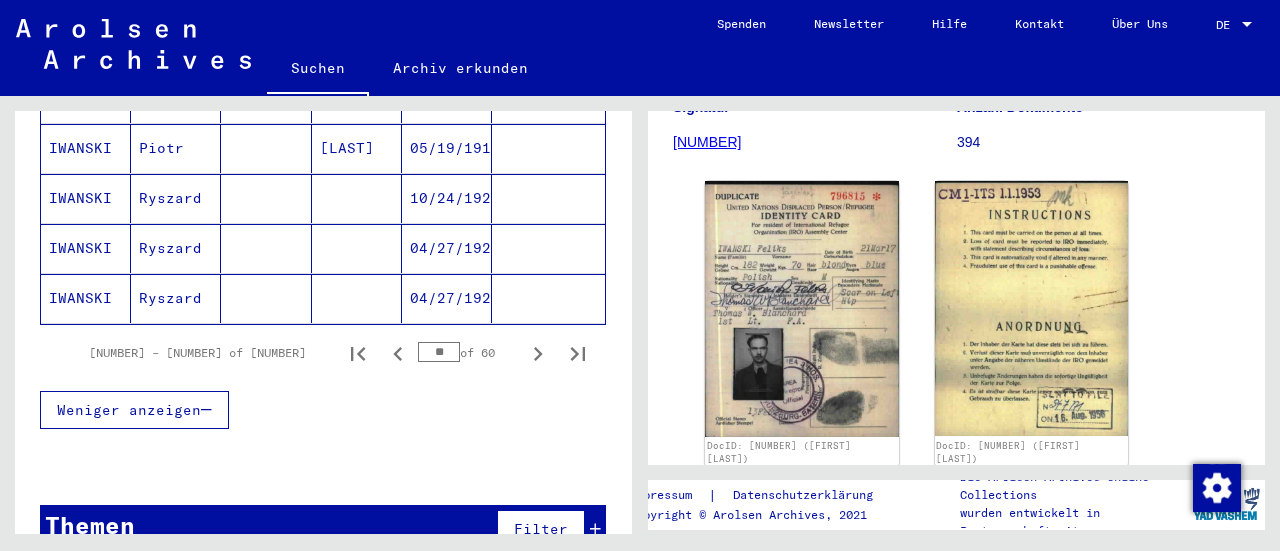 click 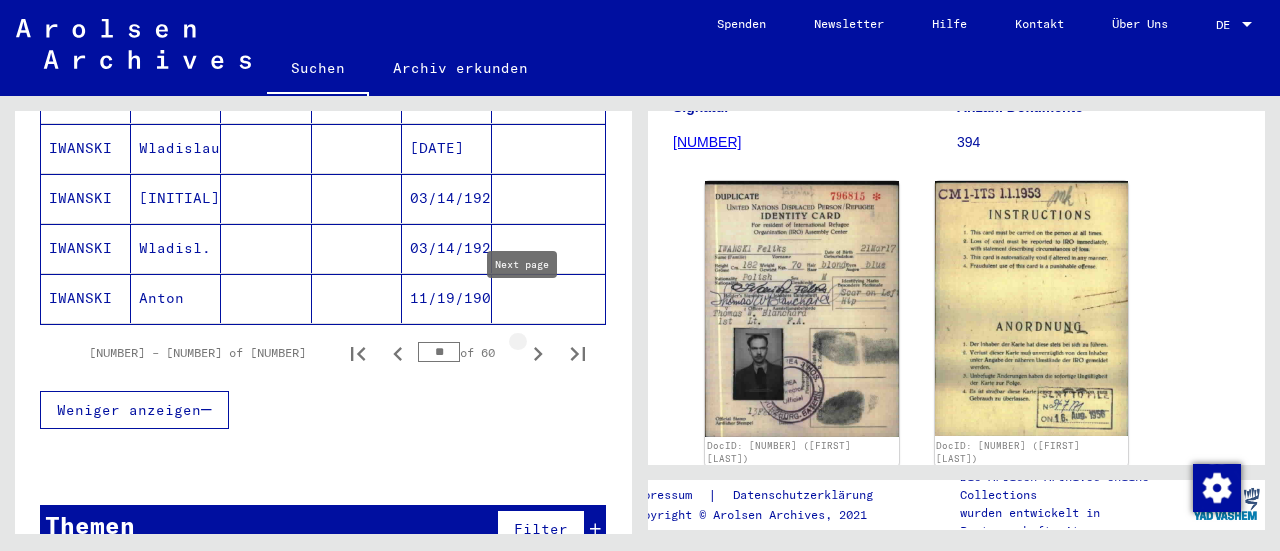 click 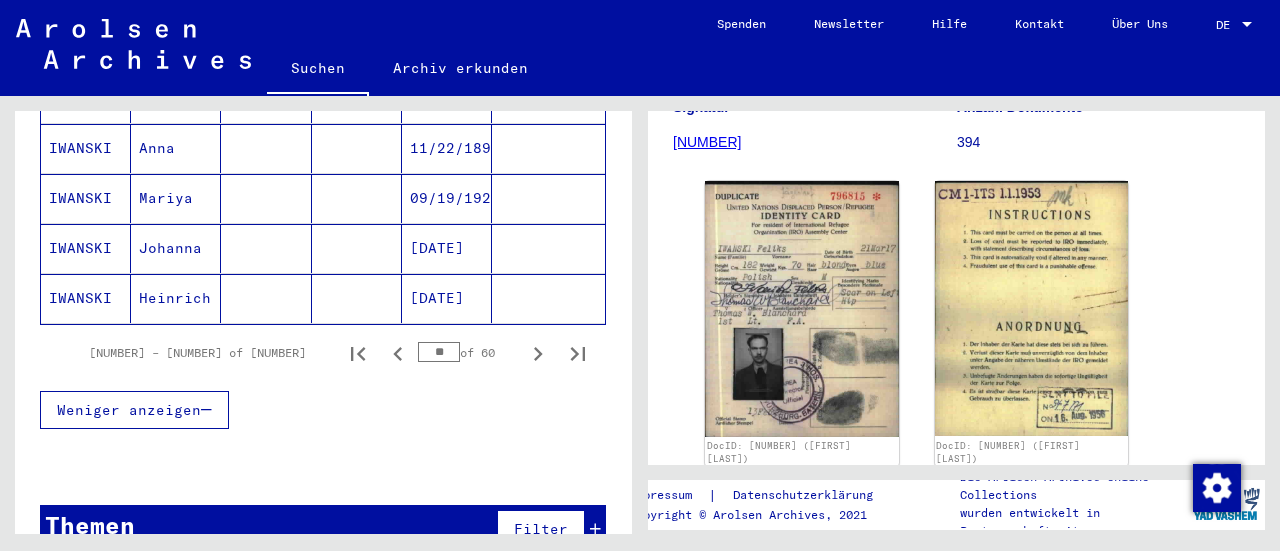click 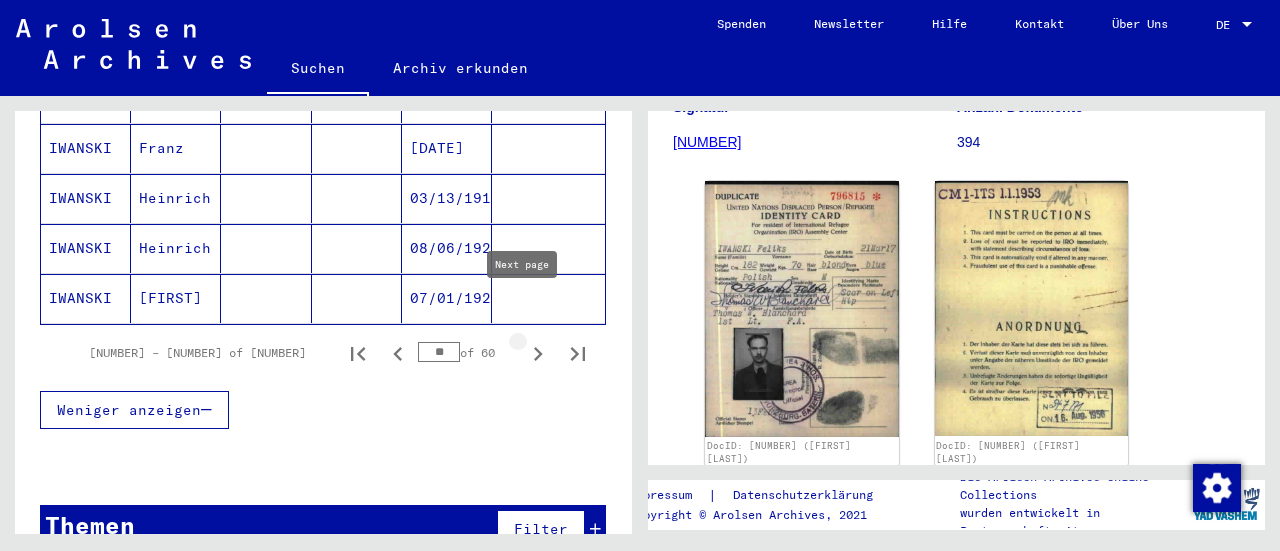 type on "**" 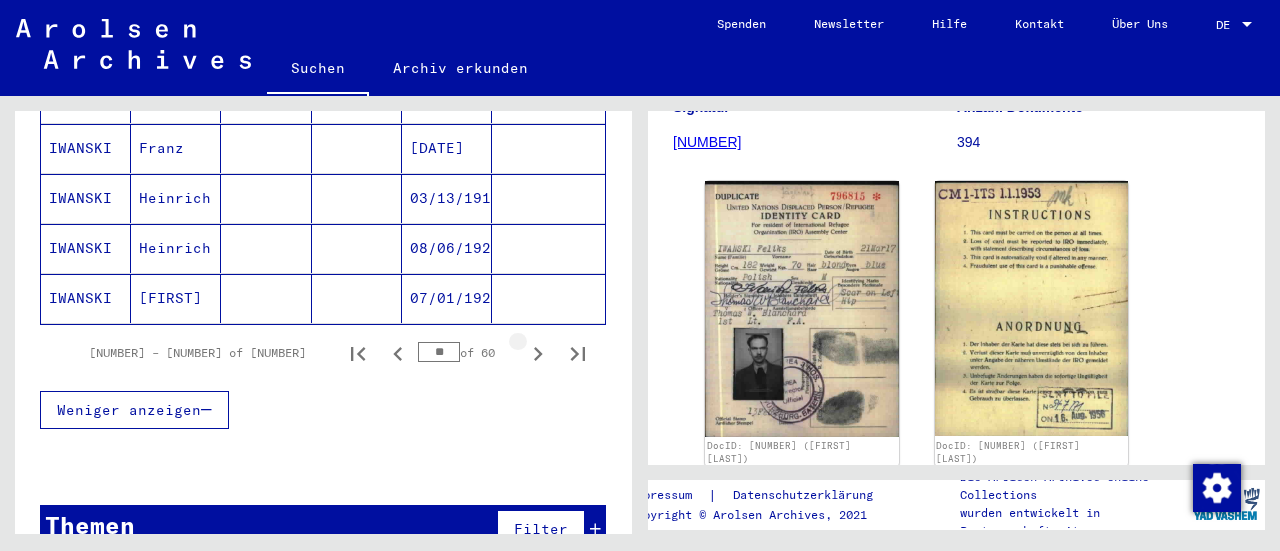 scroll, scrollTop: 752, scrollLeft: 0, axis: vertical 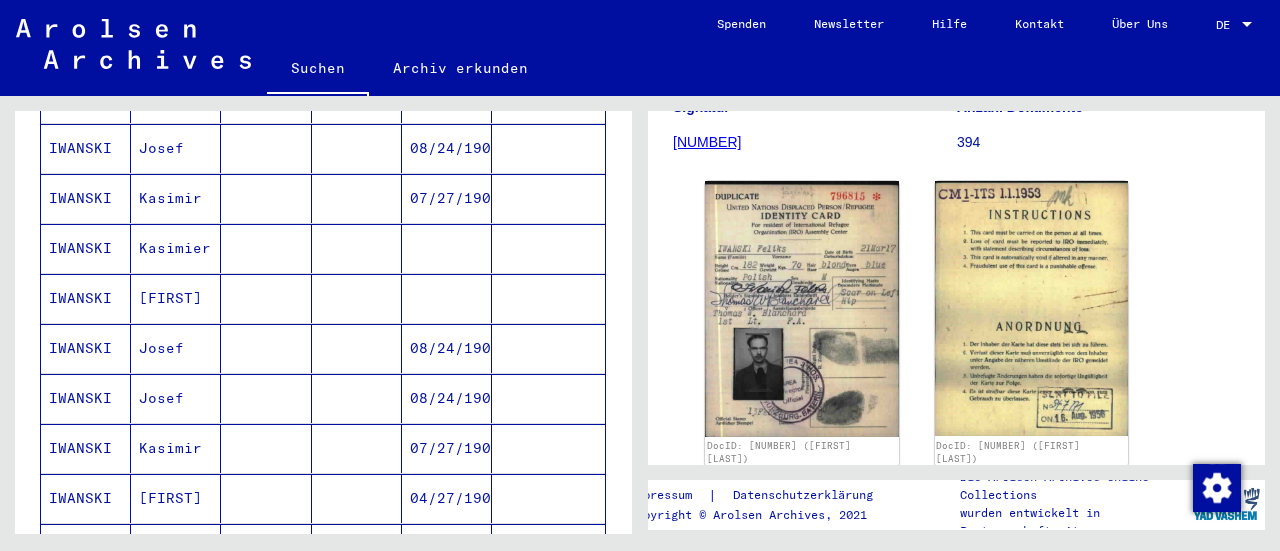 click on "[FIRST]" at bounding box center [176, 348] 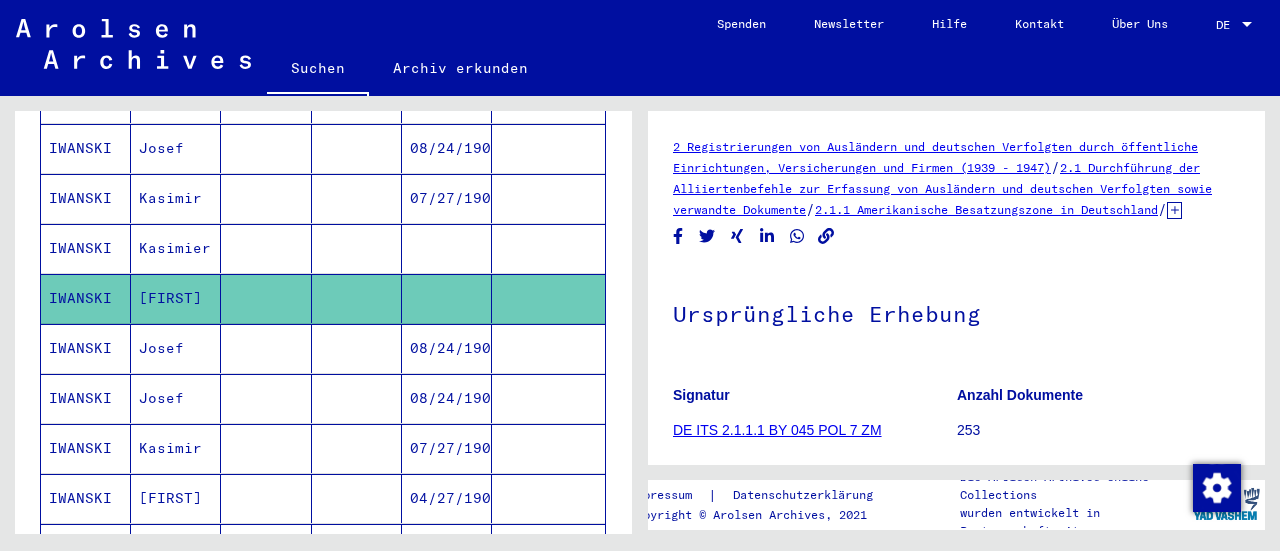 scroll, scrollTop: 0, scrollLeft: 0, axis: both 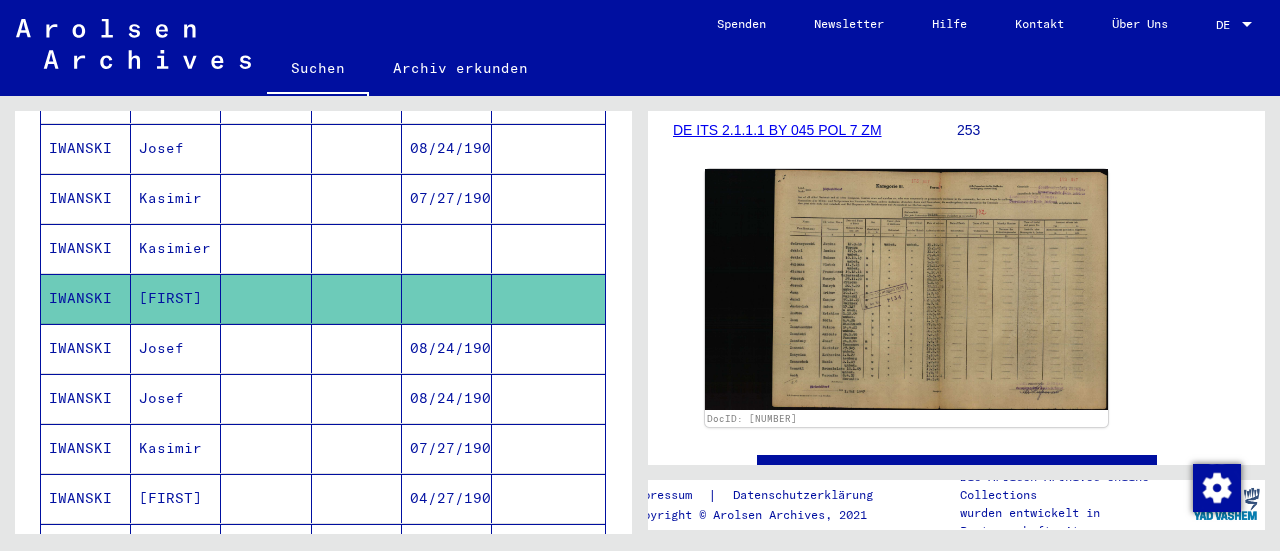 click on "Josef" at bounding box center (176, 398) 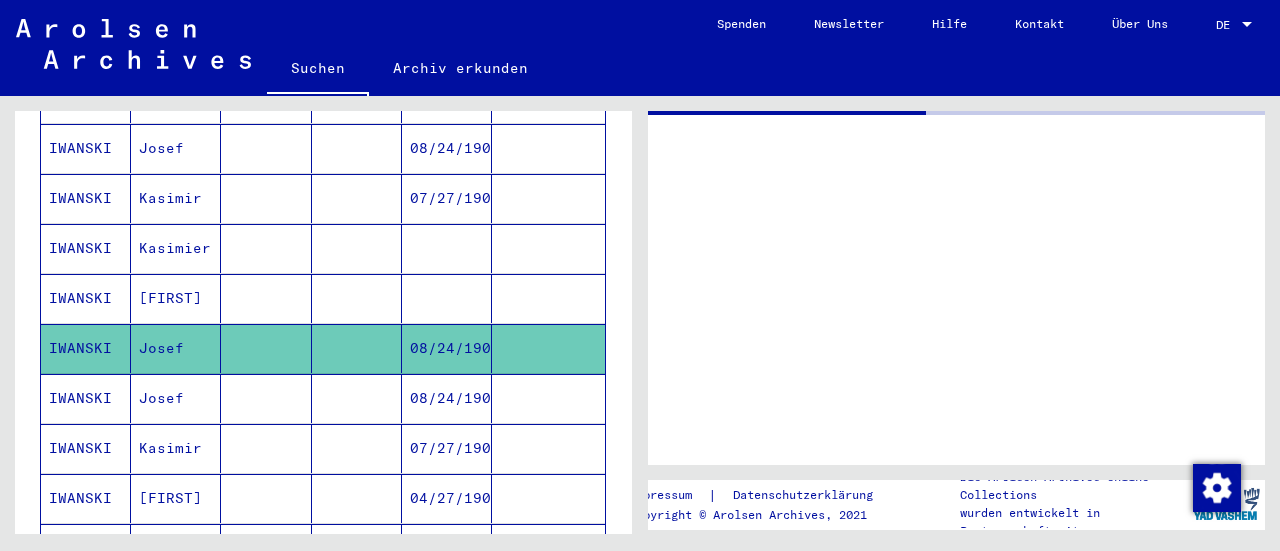 scroll, scrollTop: 0, scrollLeft: 0, axis: both 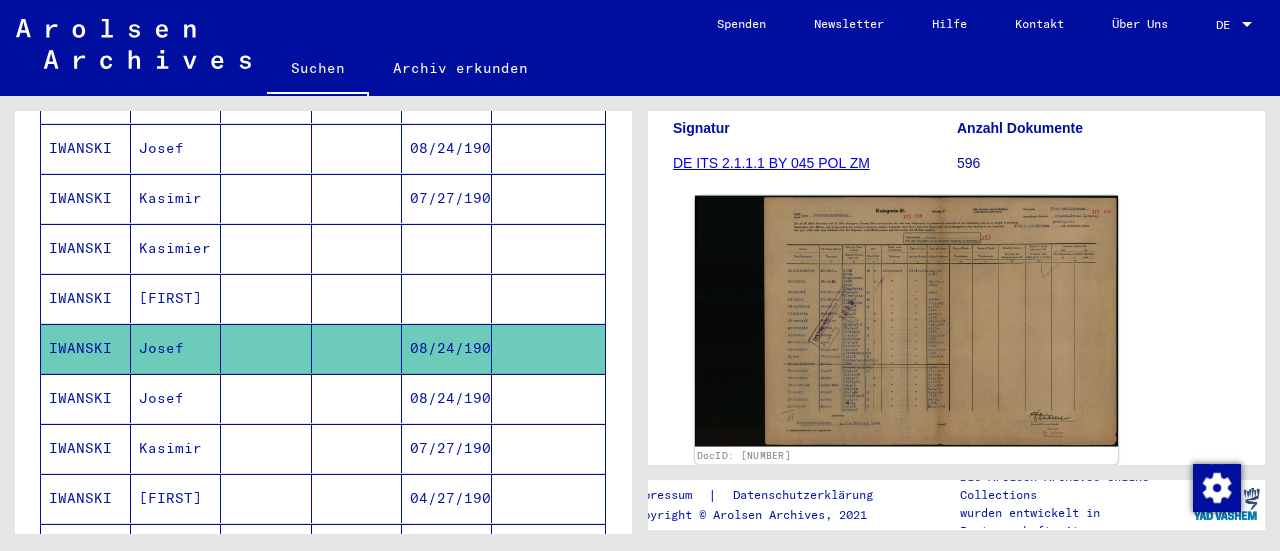 click 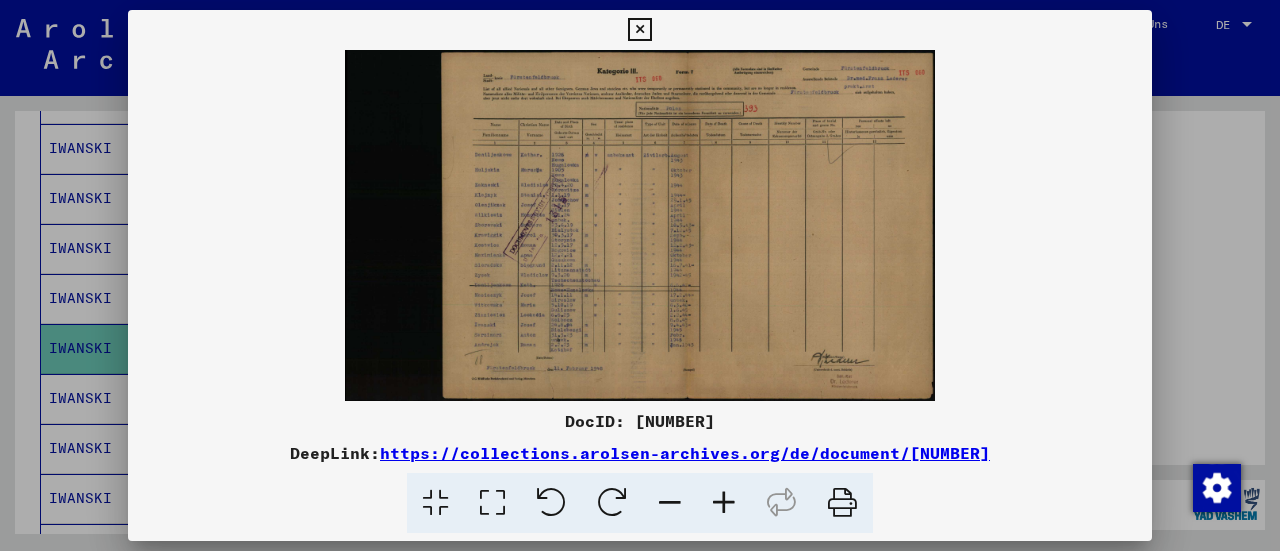 click at bounding box center (724, 503) 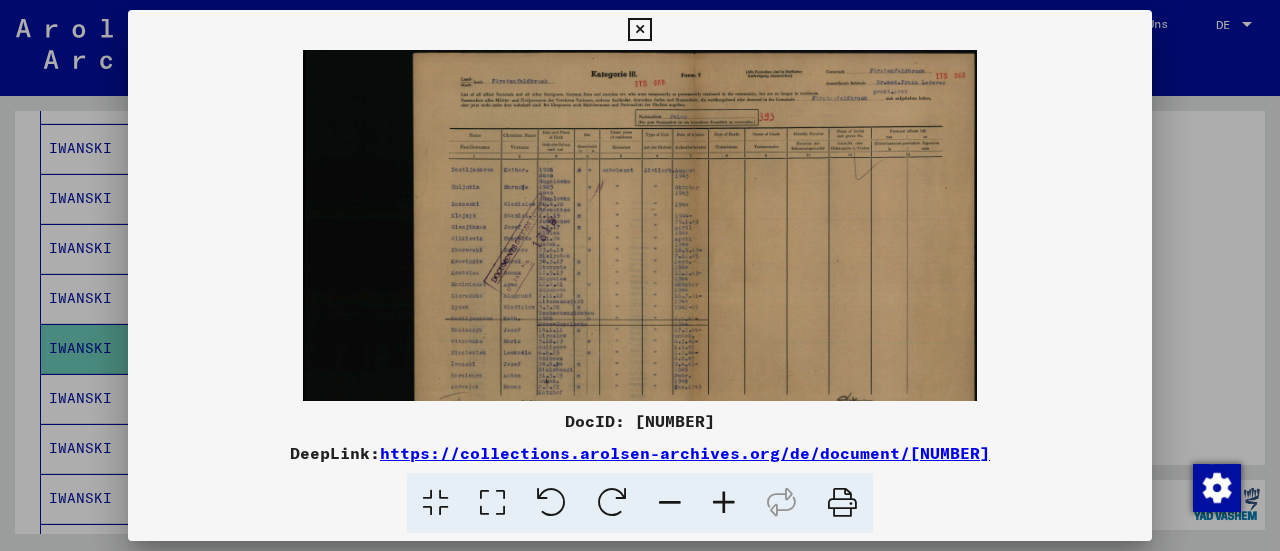 click at bounding box center [724, 503] 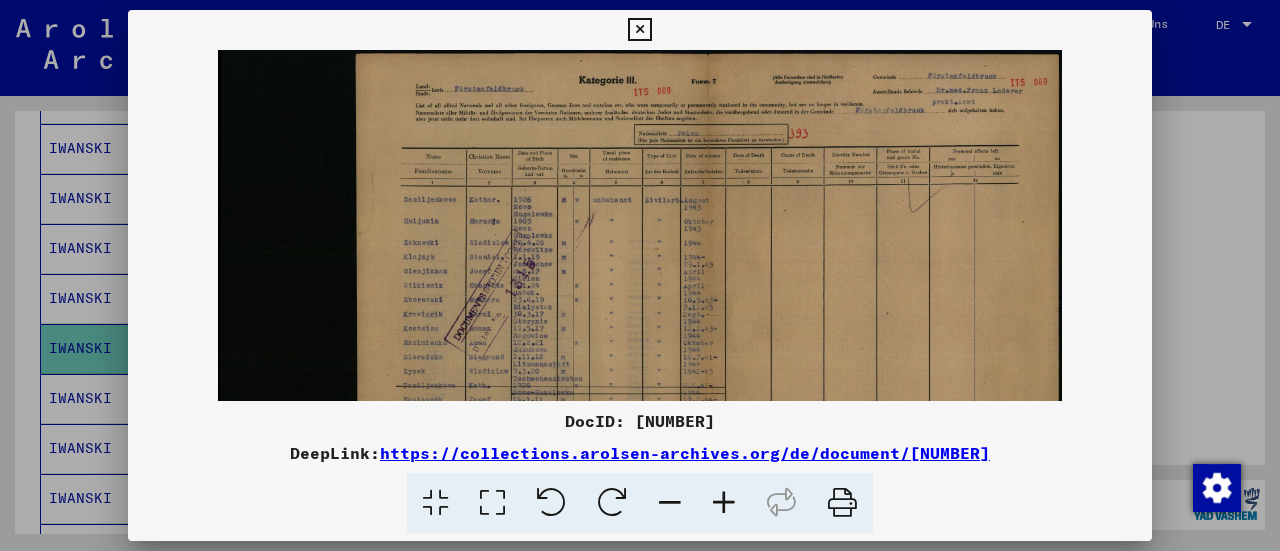 click at bounding box center [724, 503] 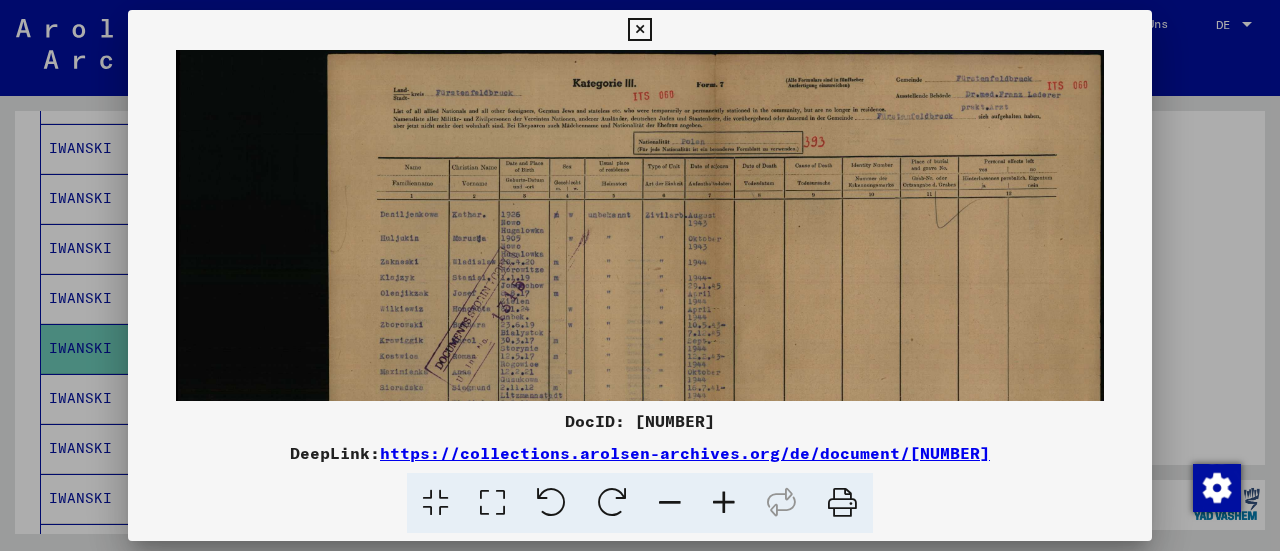 click at bounding box center (724, 503) 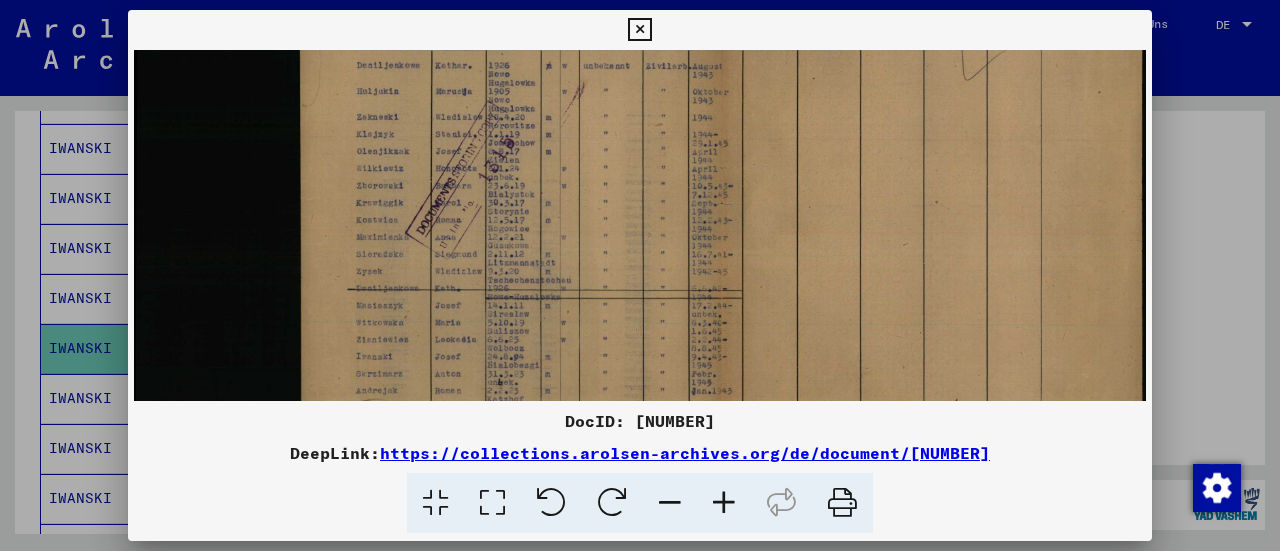 scroll, scrollTop: 166, scrollLeft: 0, axis: vertical 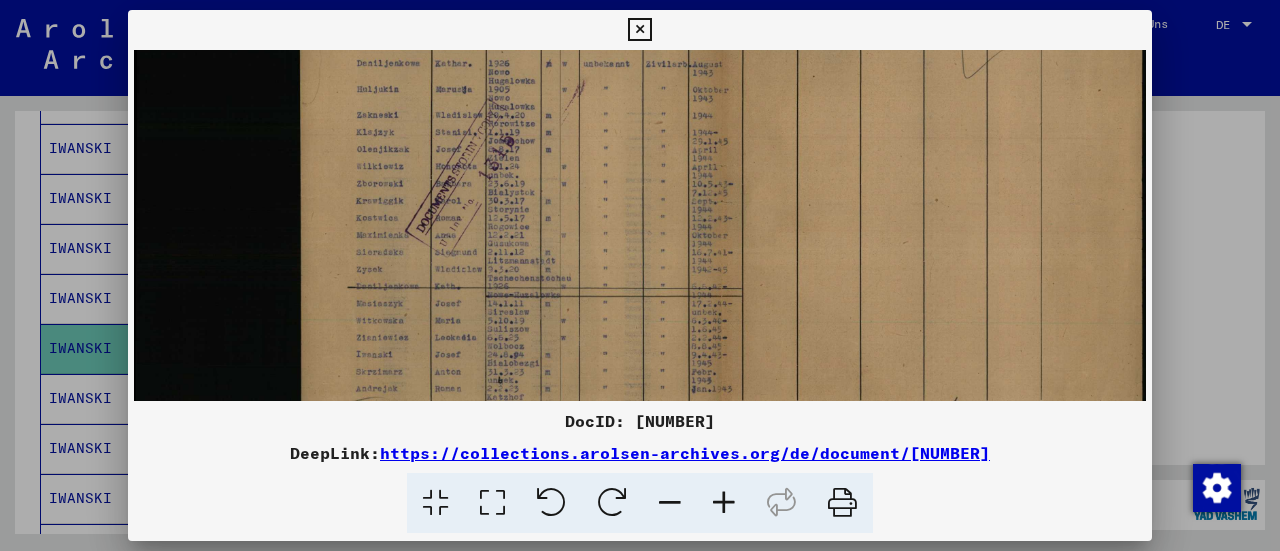 drag, startPoint x: 650, startPoint y: 283, endPoint x: 673, endPoint y: 123, distance: 161.64467 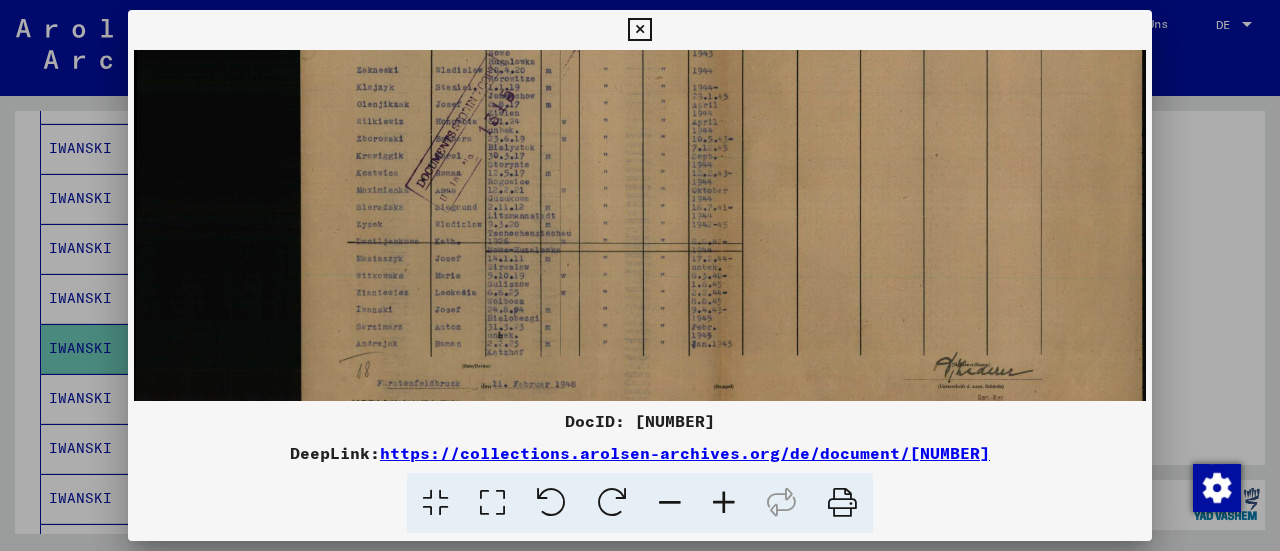 scroll, scrollTop: 250, scrollLeft: 0, axis: vertical 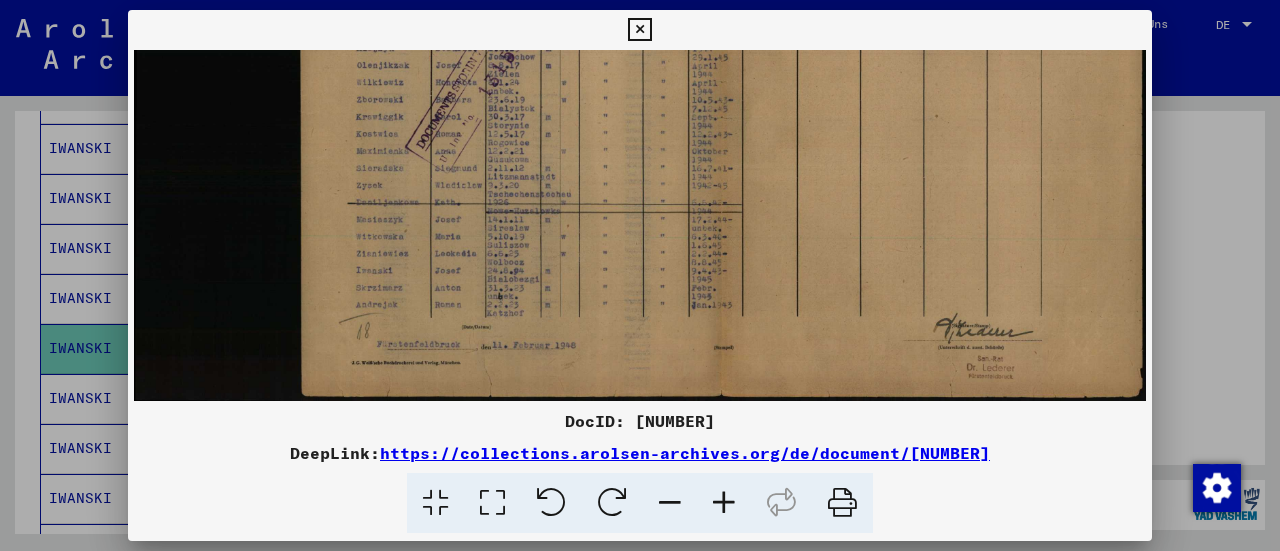 drag, startPoint x: 654, startPoint y: 275, endPoint x: 660, endPoint y: 182, distance: 93.193344 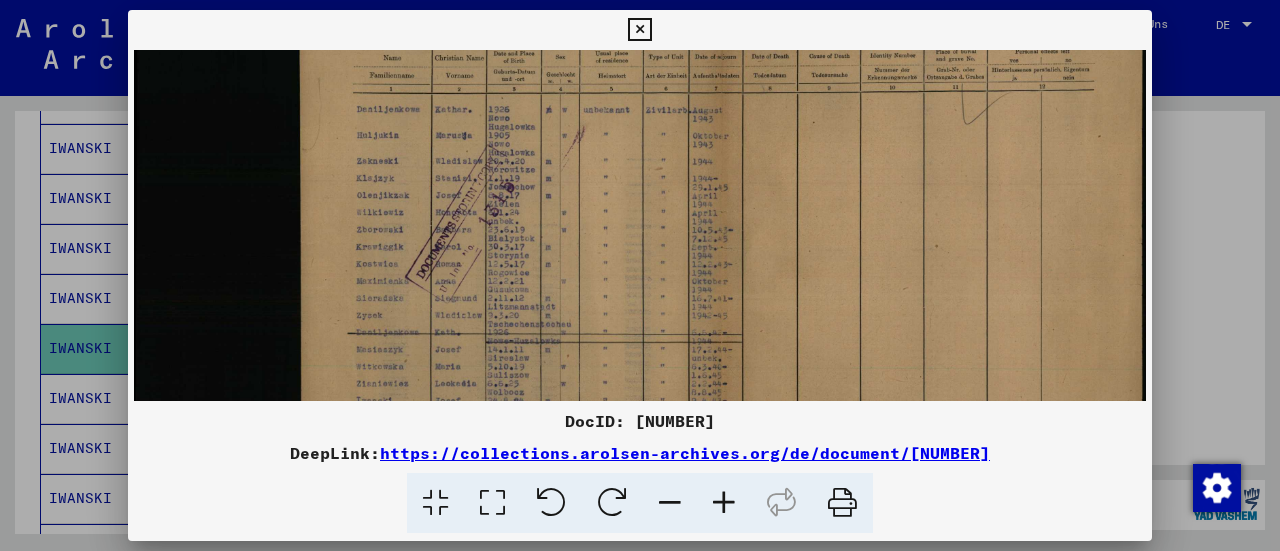 scroll, scrollTop: 0, scrollLeft: 0, axis: both 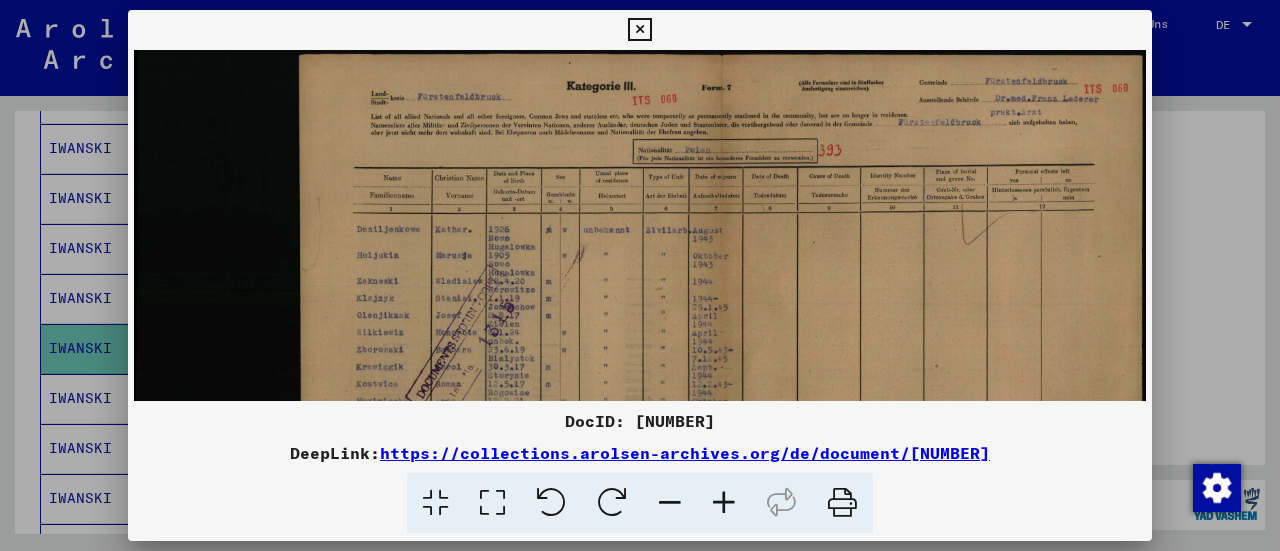 drag, startPoint x: 656, startPoint y: 166, endPoint x: 613, endPoint y: 481, distance: 317.9214 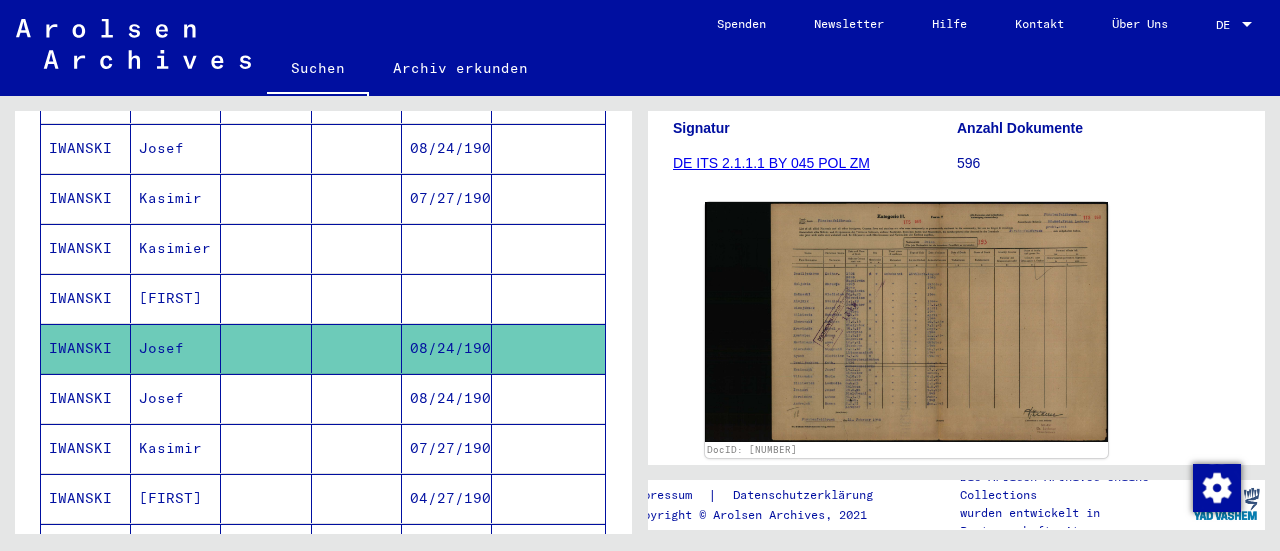scroll, scrollTop: 1152, scrollLeft: 0, axis: vertical 